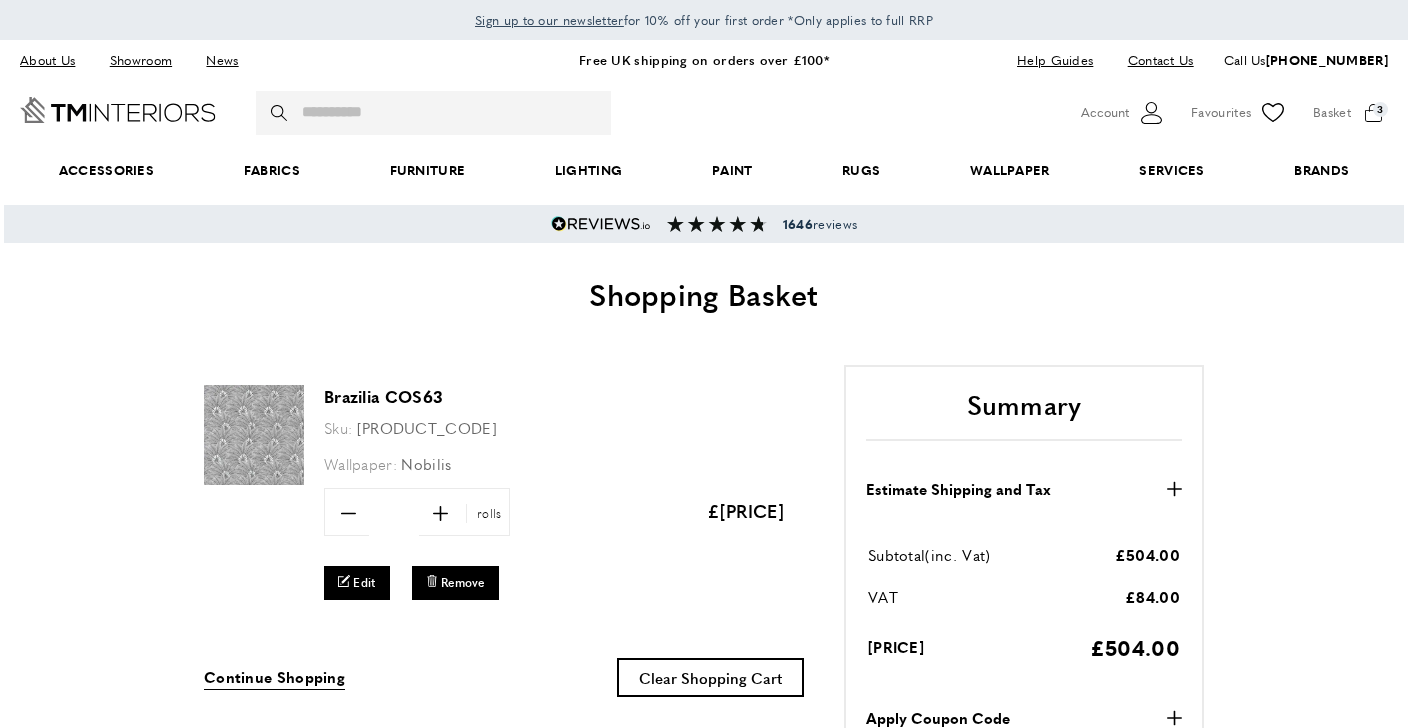 scroll, scrollTop: 0, scrollLeft: 0, axis: both 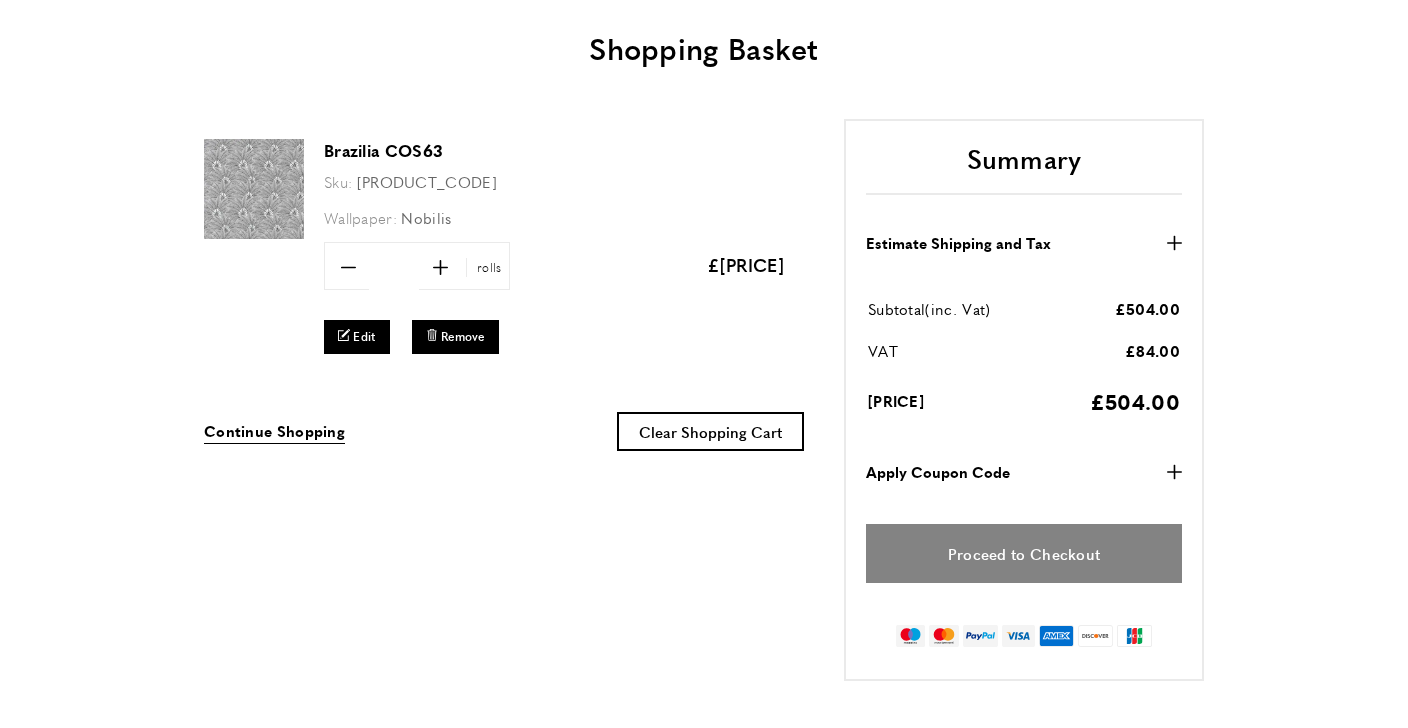 click on "Proceed to Checkout" at bounding box center [1024, 553] 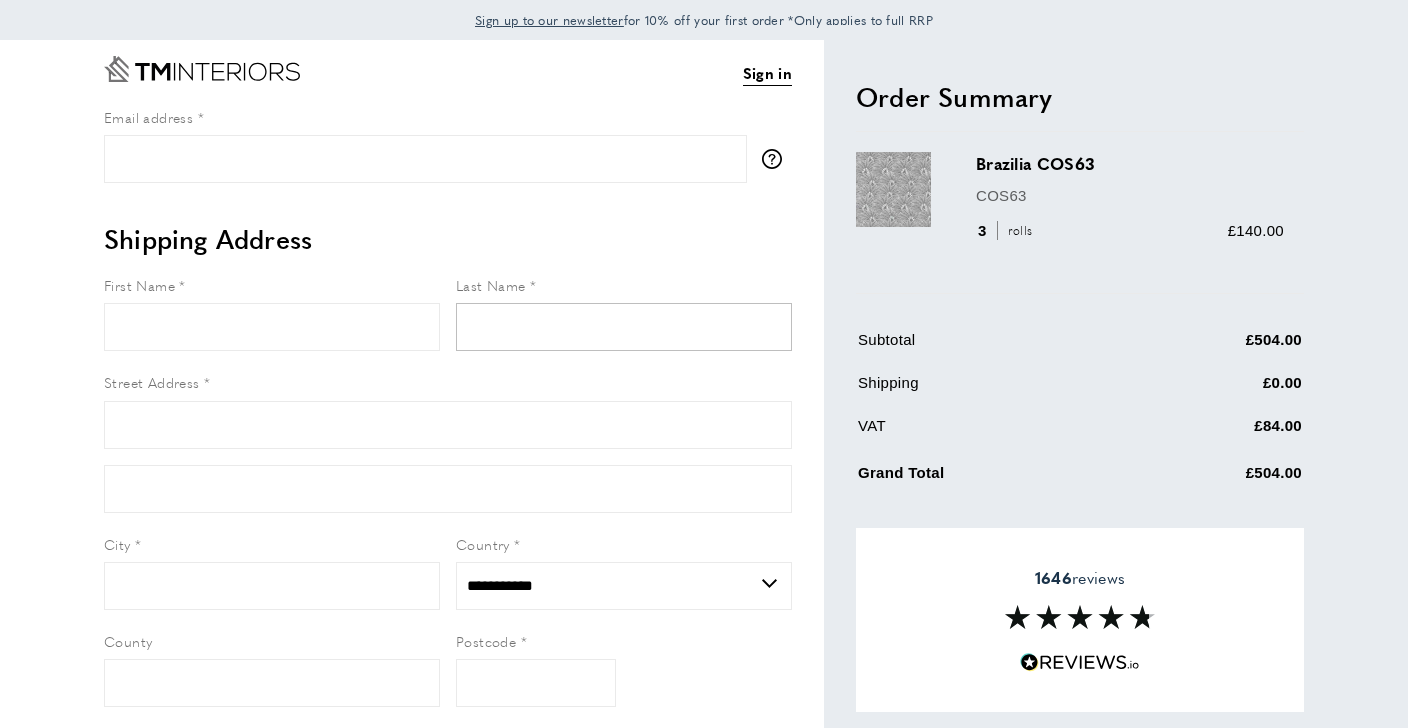 scroll, scrollTop: 0, scrollLeft: 0, axis: both 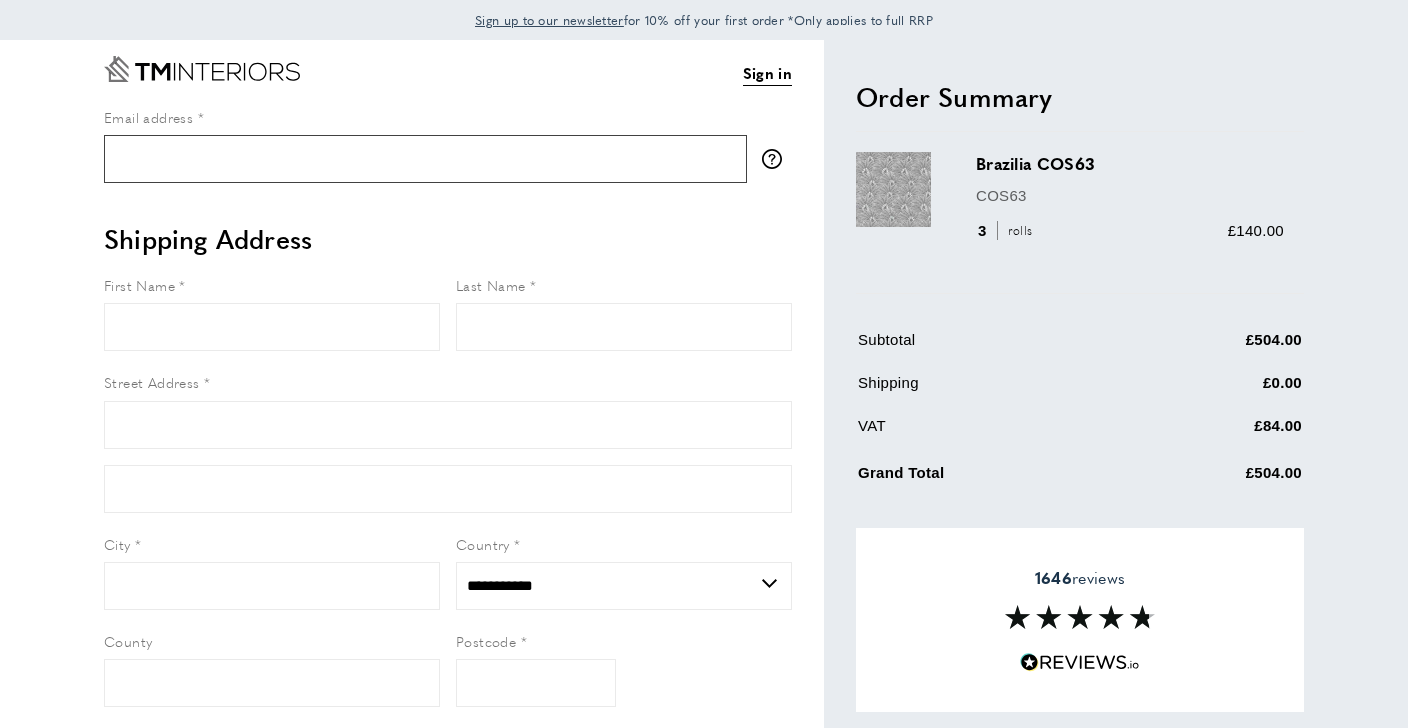 click on "Email address" at bounding box center (425, 159) 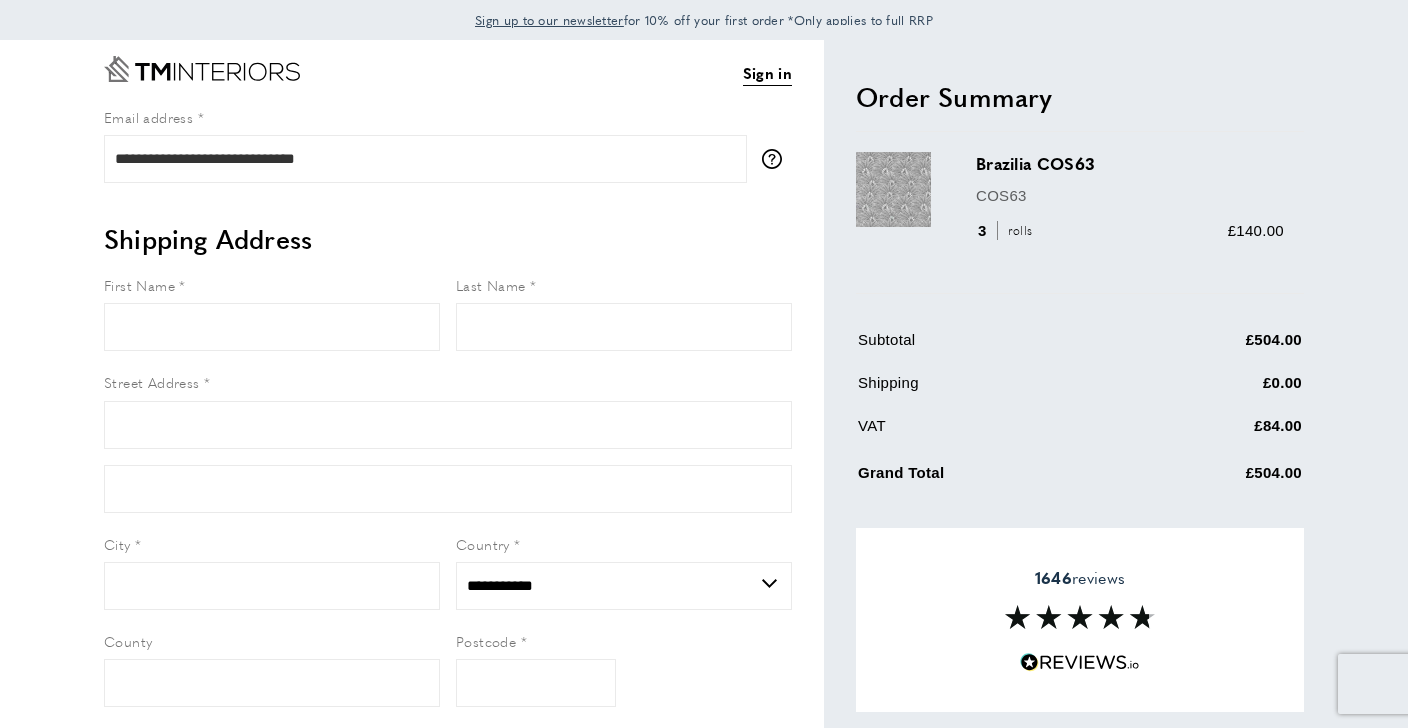 click on "First Name" at bounding box center [272, 312] 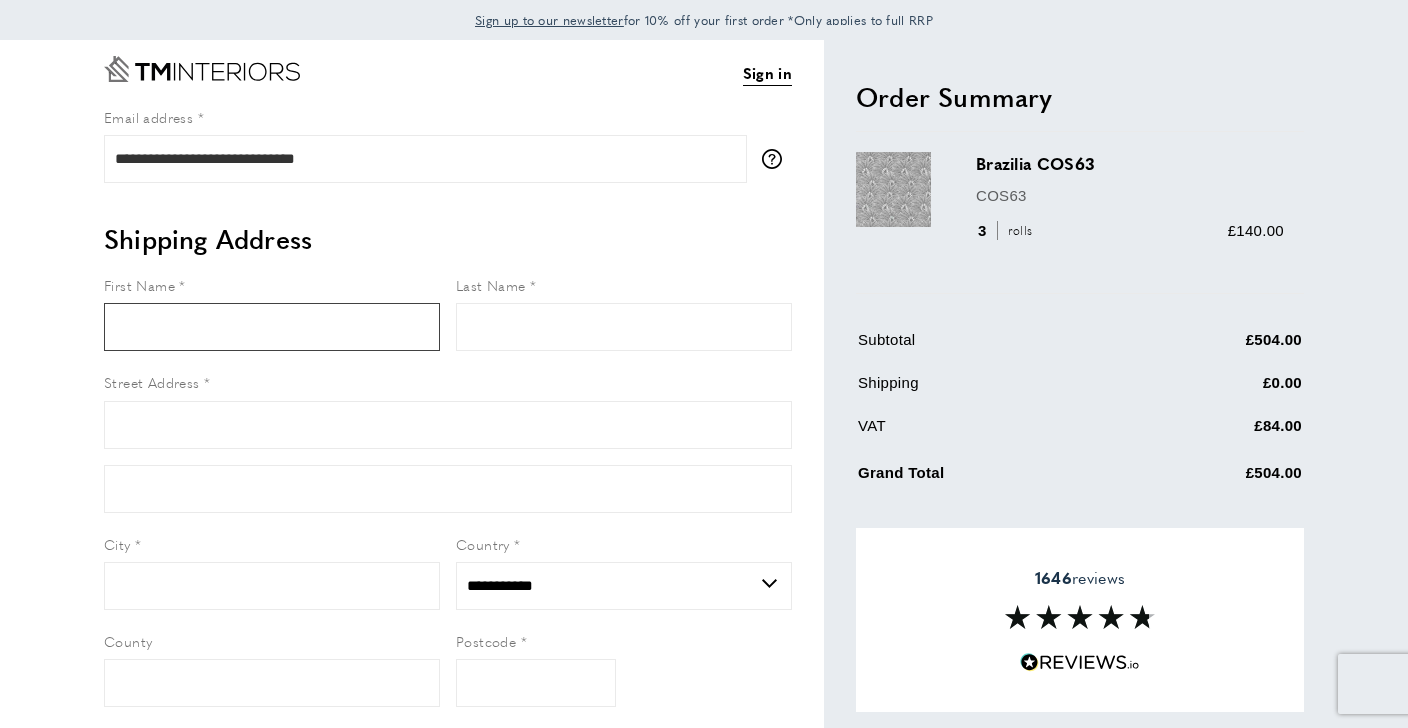 click on "First Name" at bounding box center (272, 327) 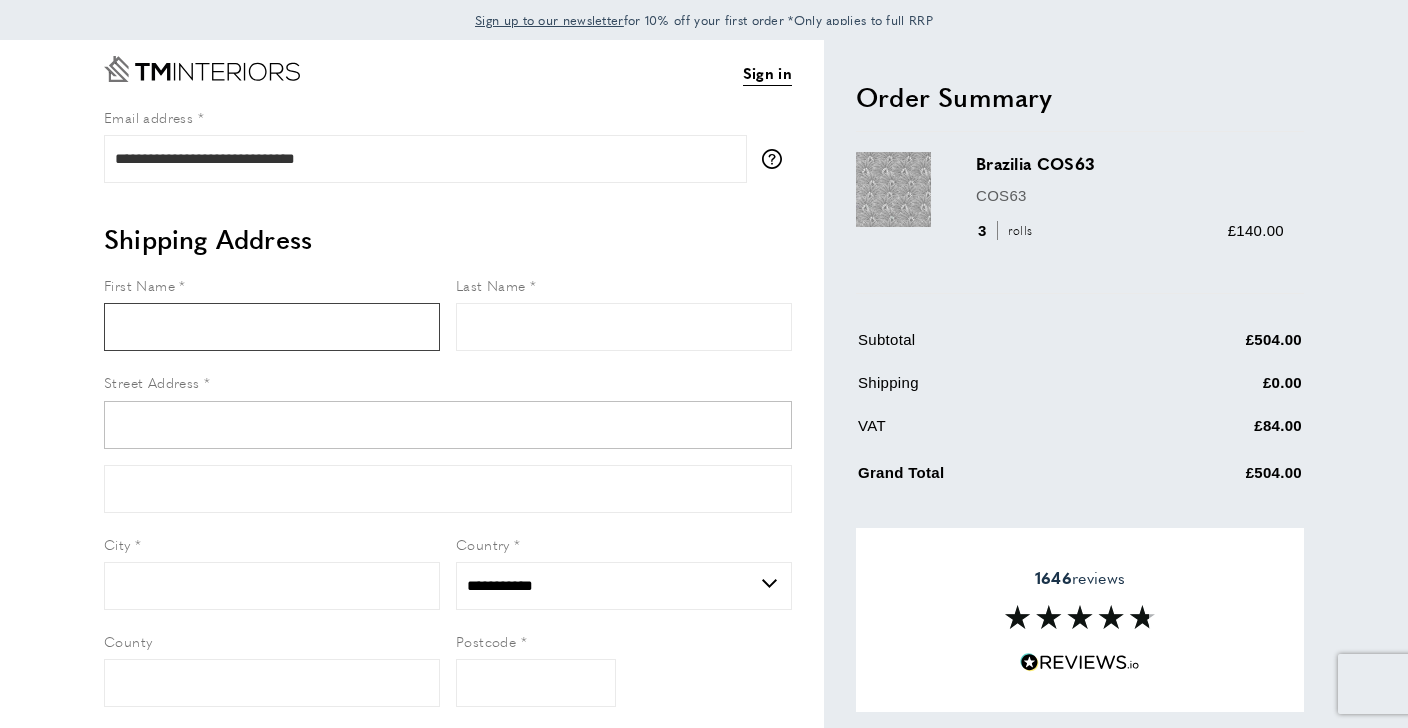 type on "****" 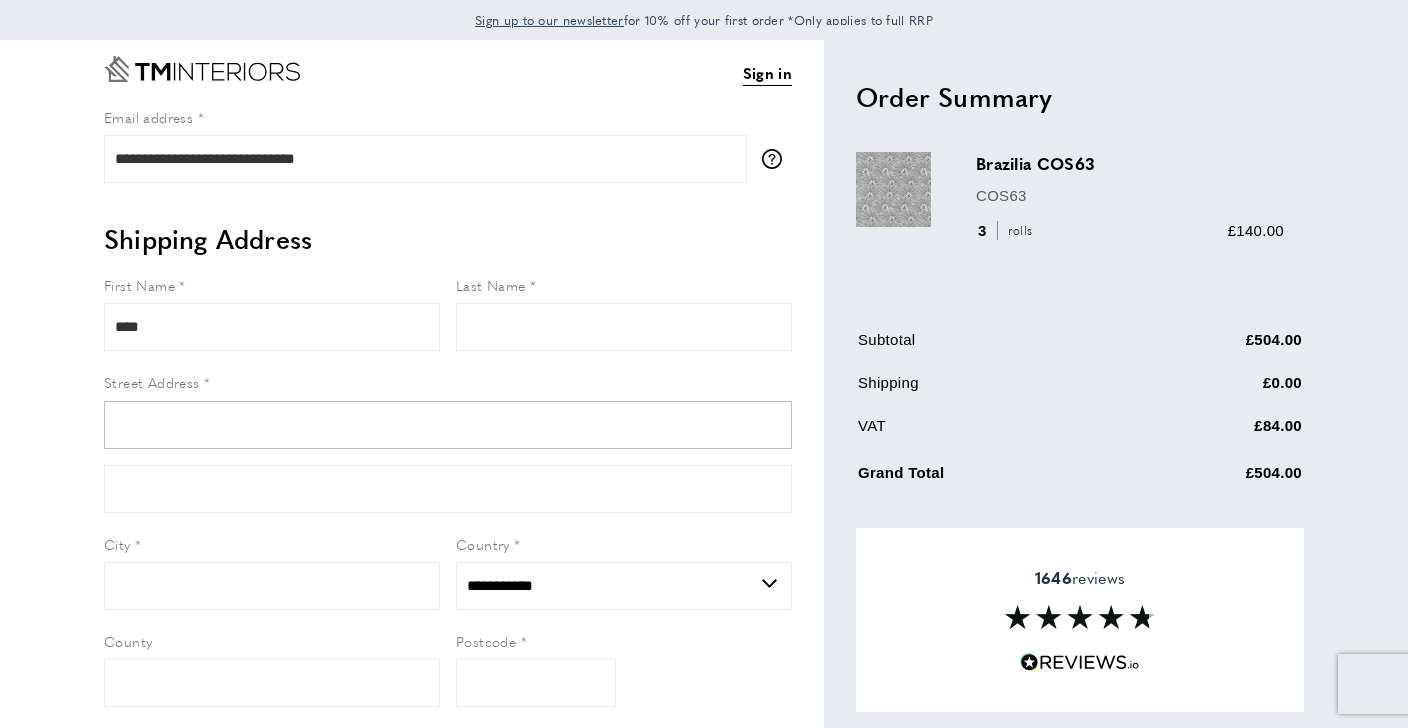 type on "******" 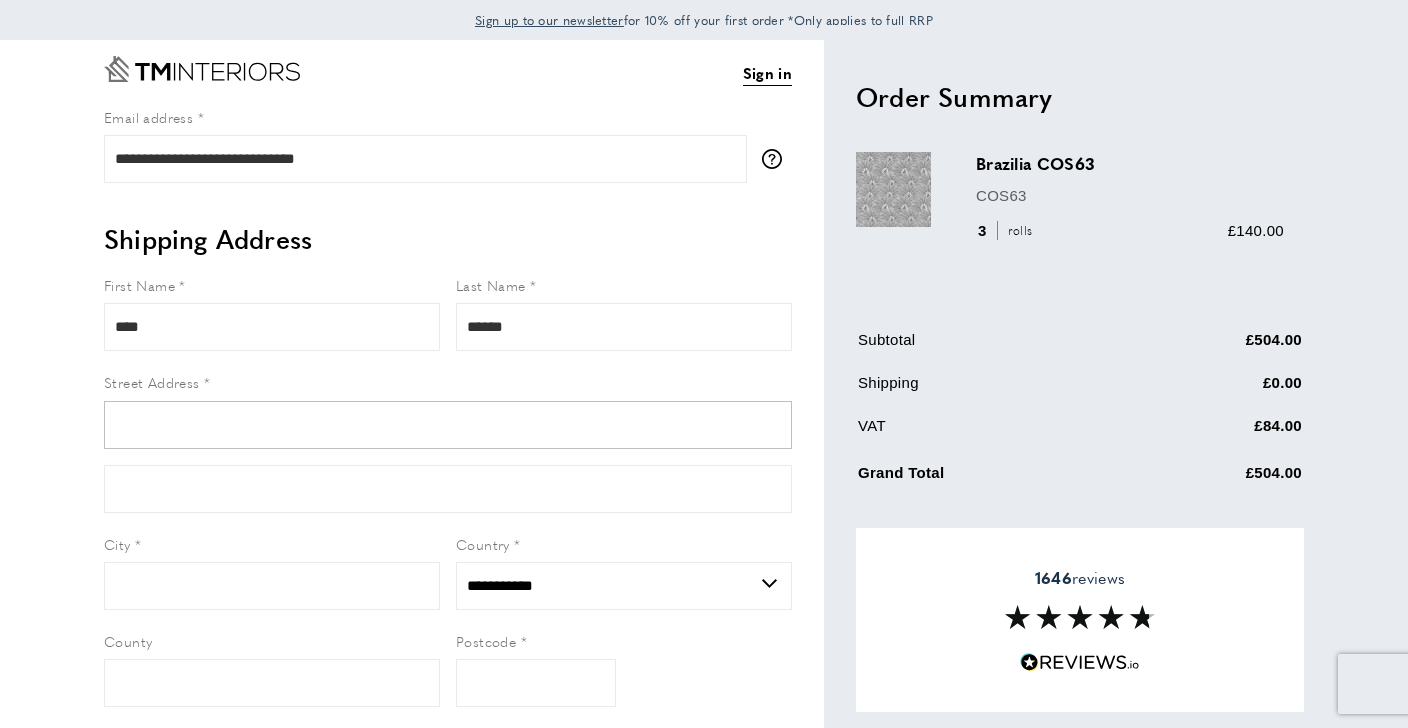 type on "**********" 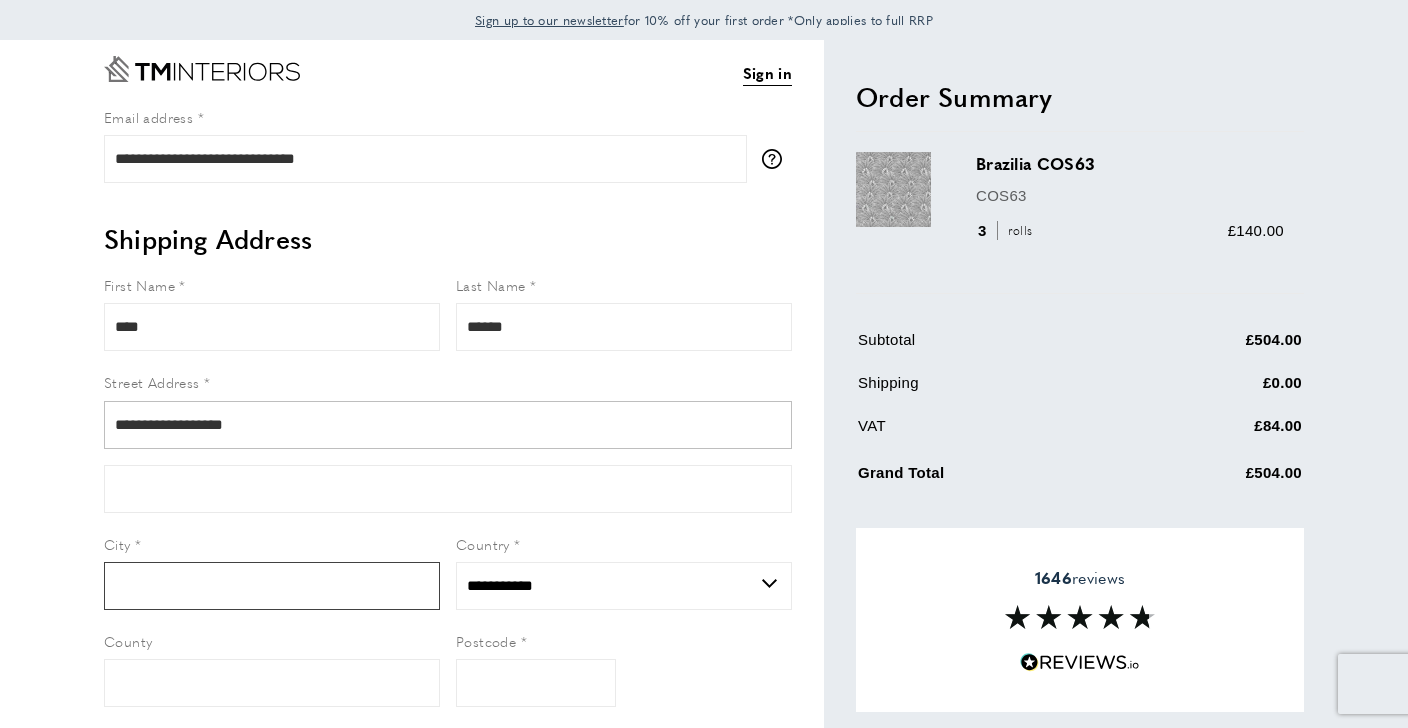 type on "**********" 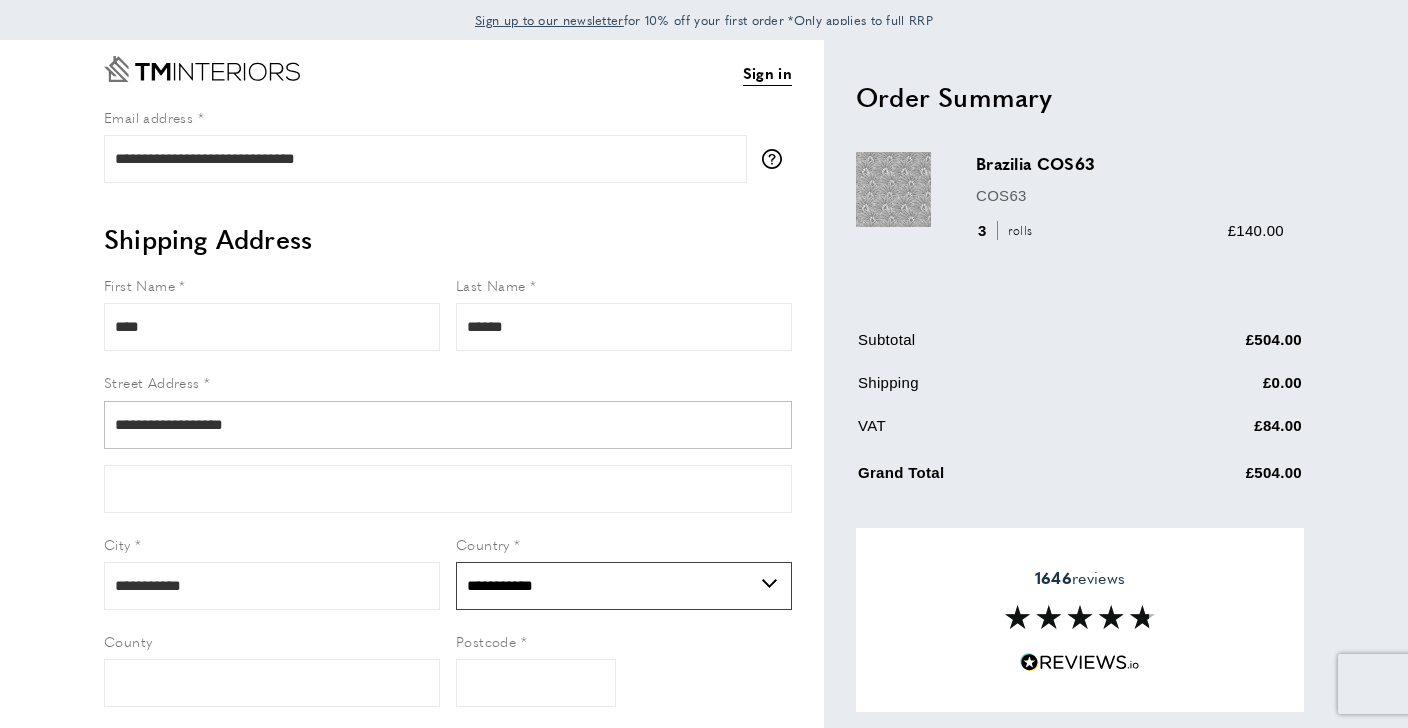 select on "**" 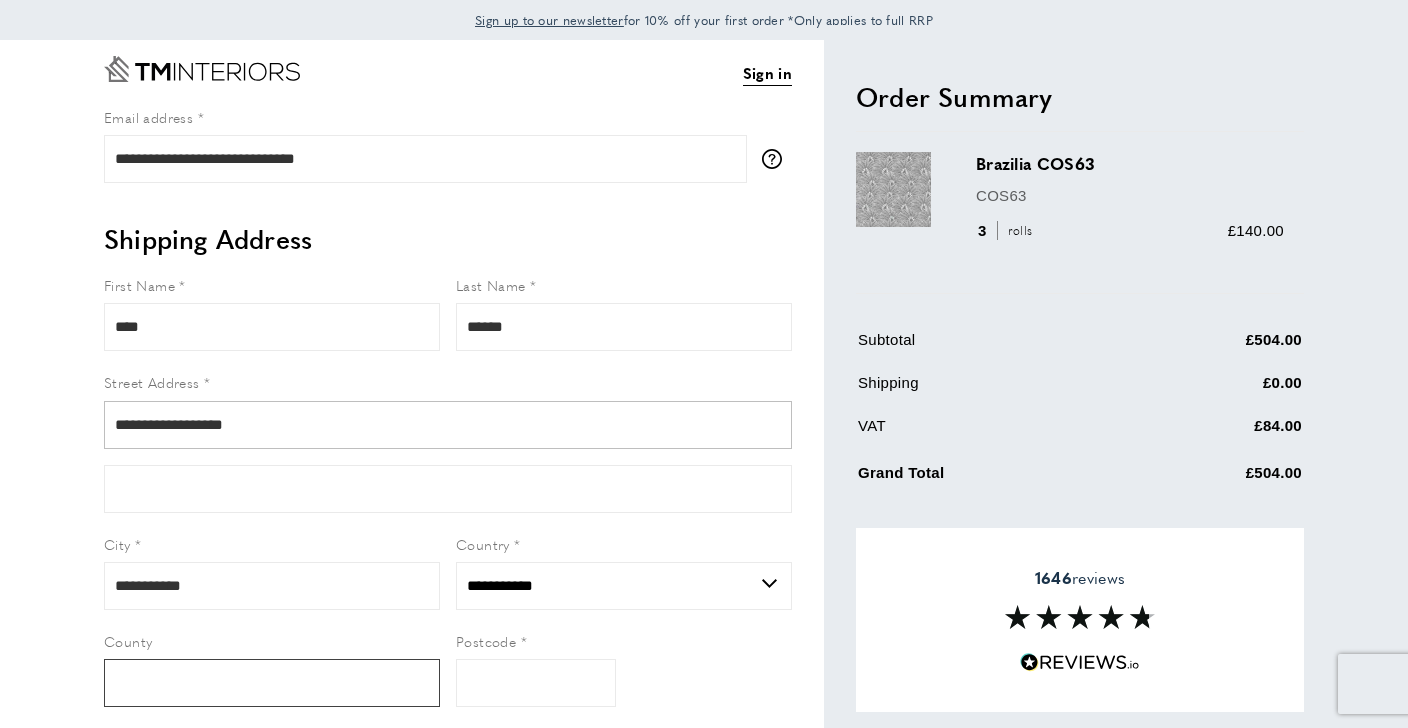 type on "**" 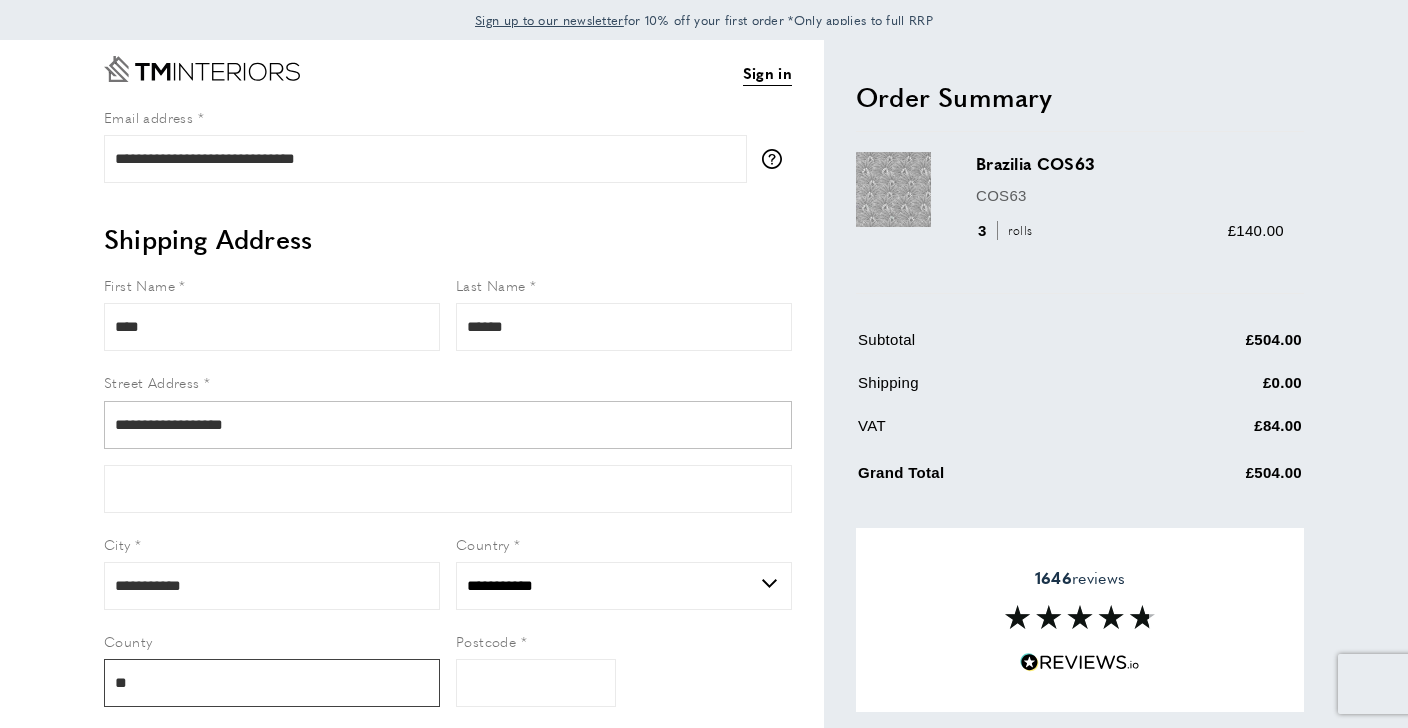 type on "*****" 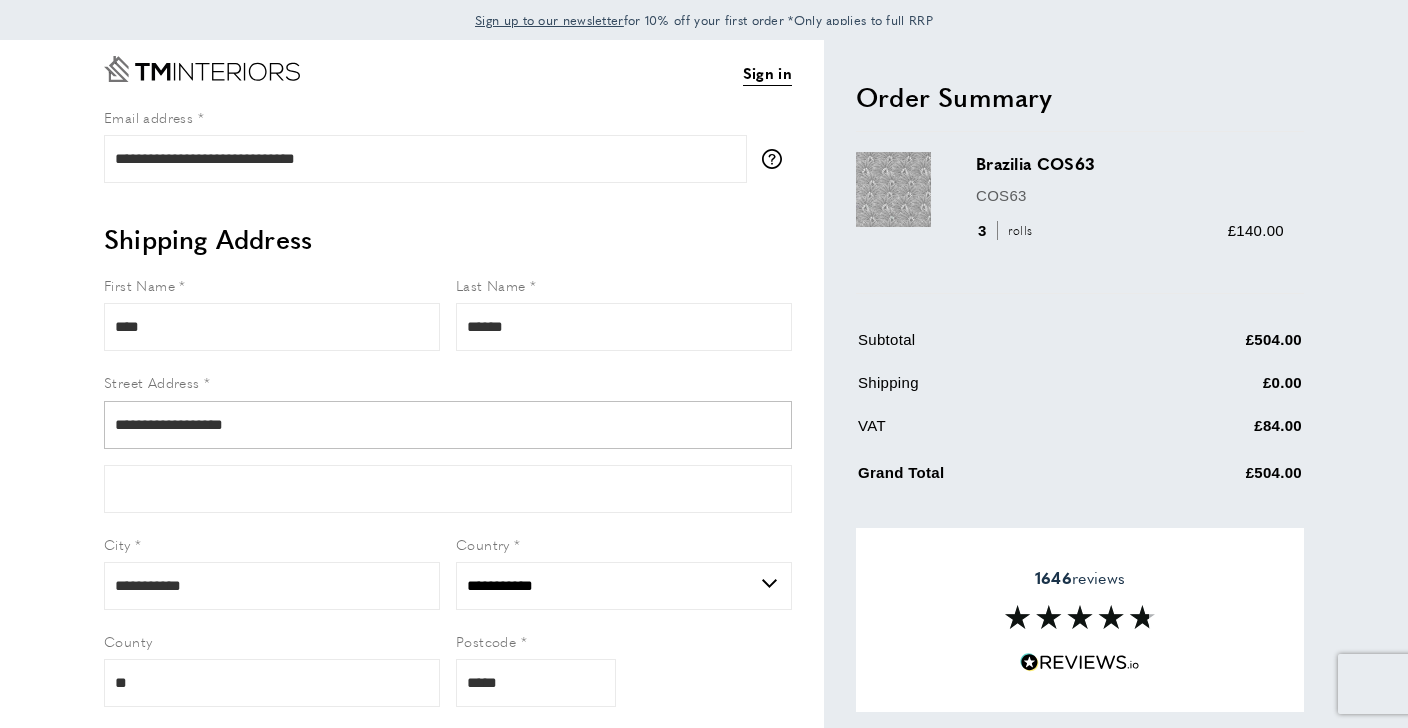 type on "**********" 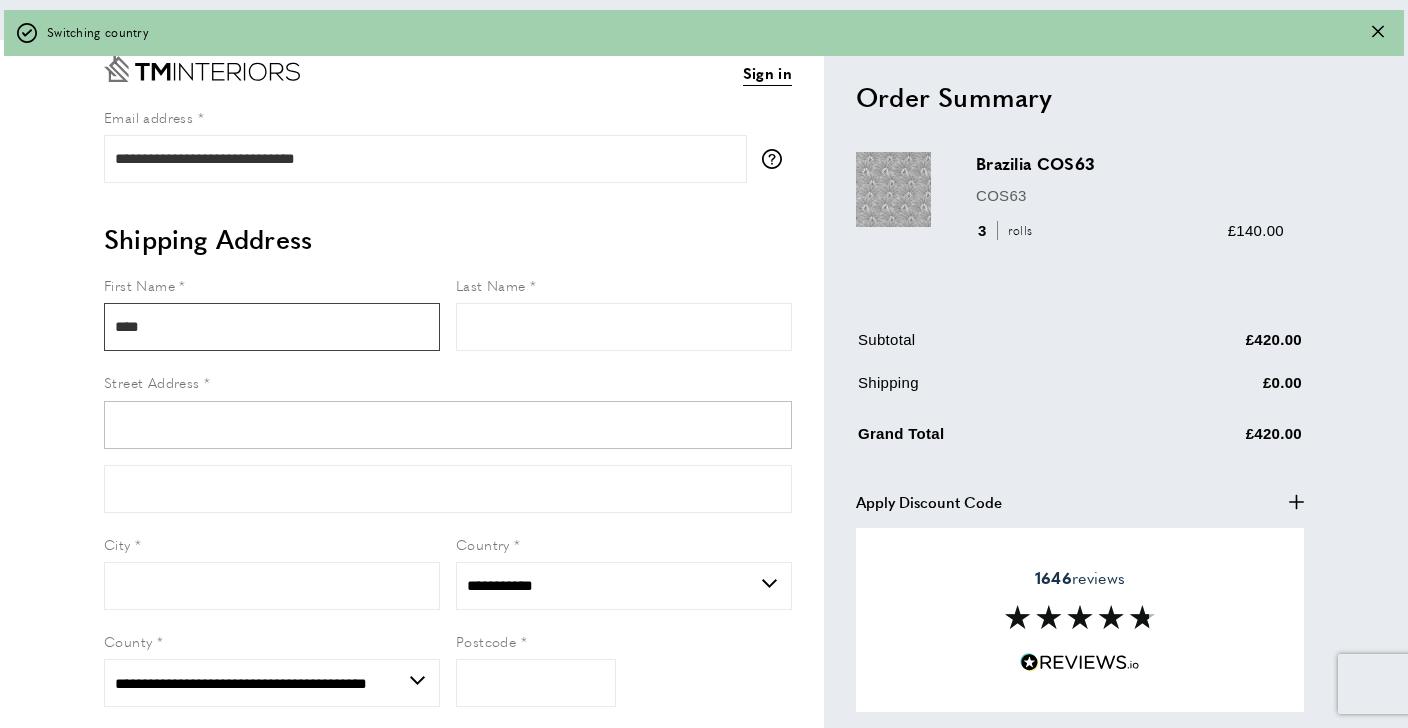 scroll, scrollTop: 13, scrollLeft: 0, axis: vertical 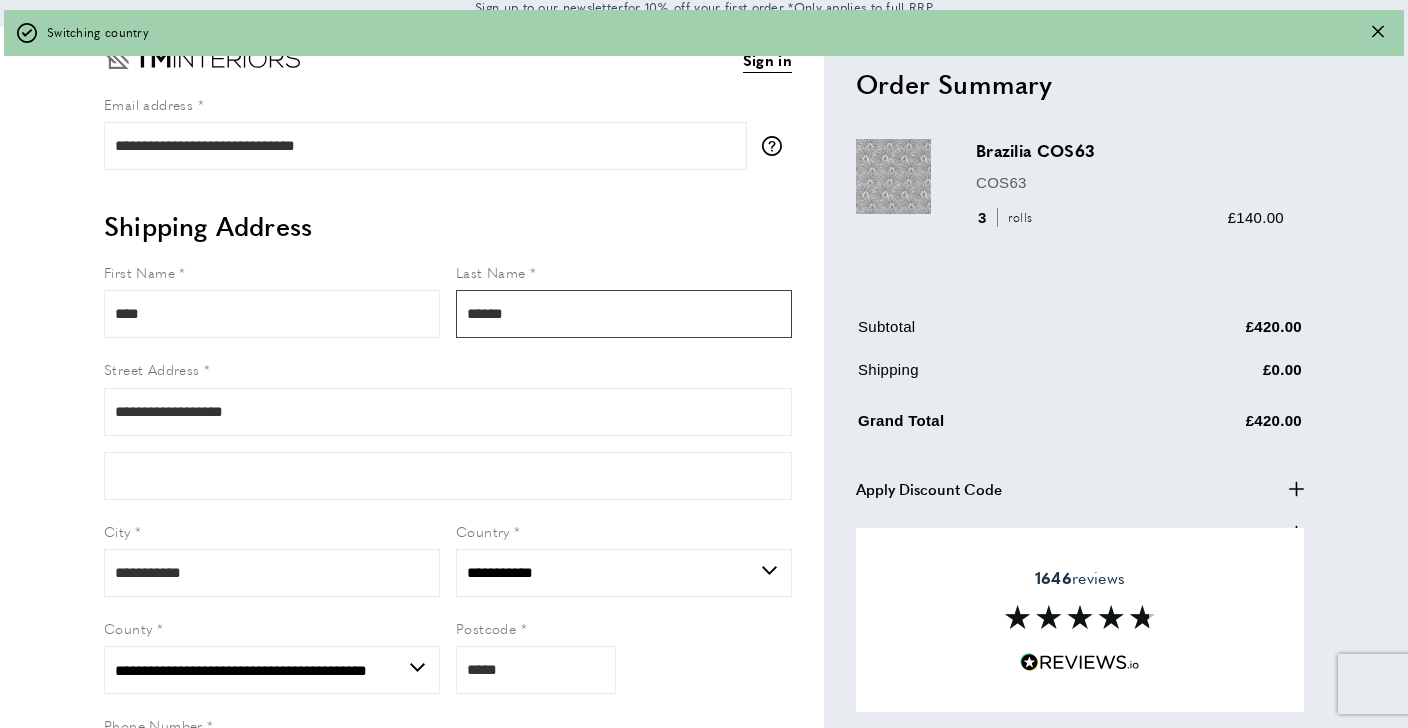 click on "******" at bounding box center [624, 314] 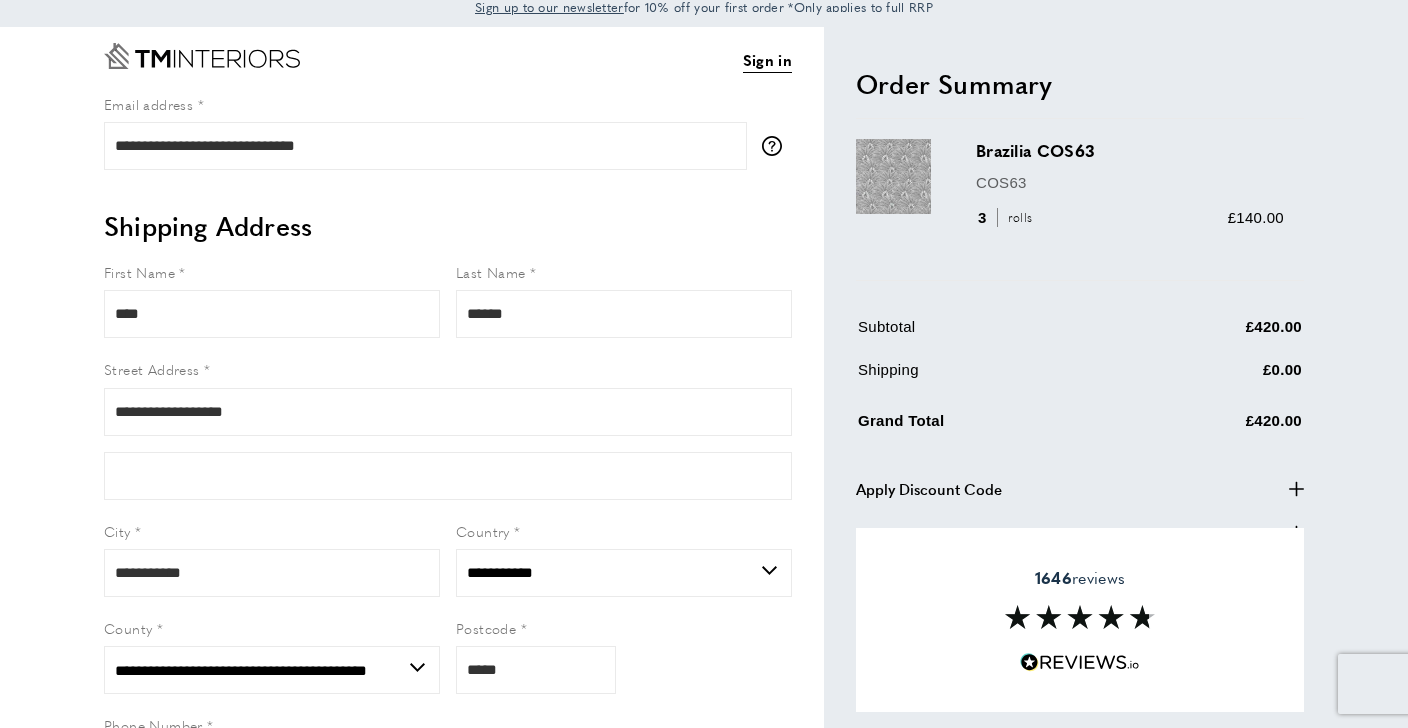 click on "**********" at bounding box center [448, 536] 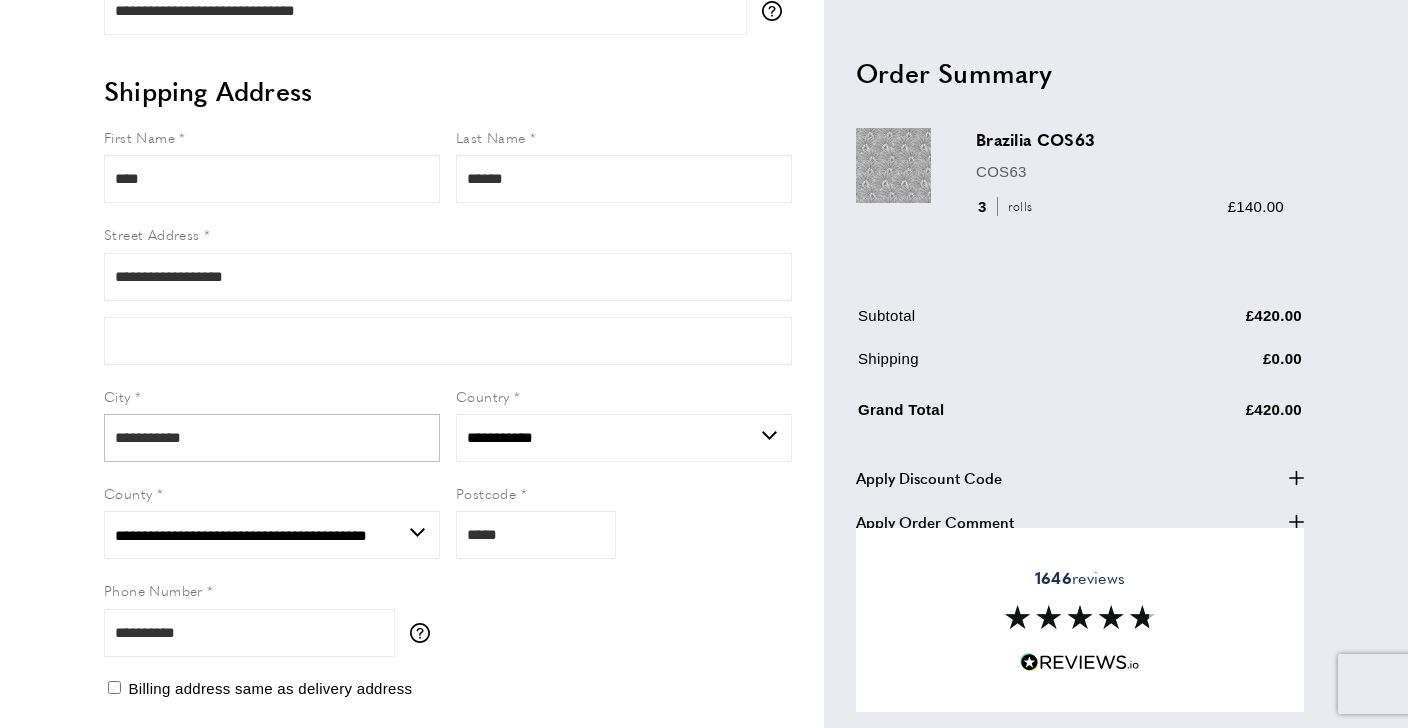 scroll, scrollTop: 152, scrollLeft: 0, axis: vertical 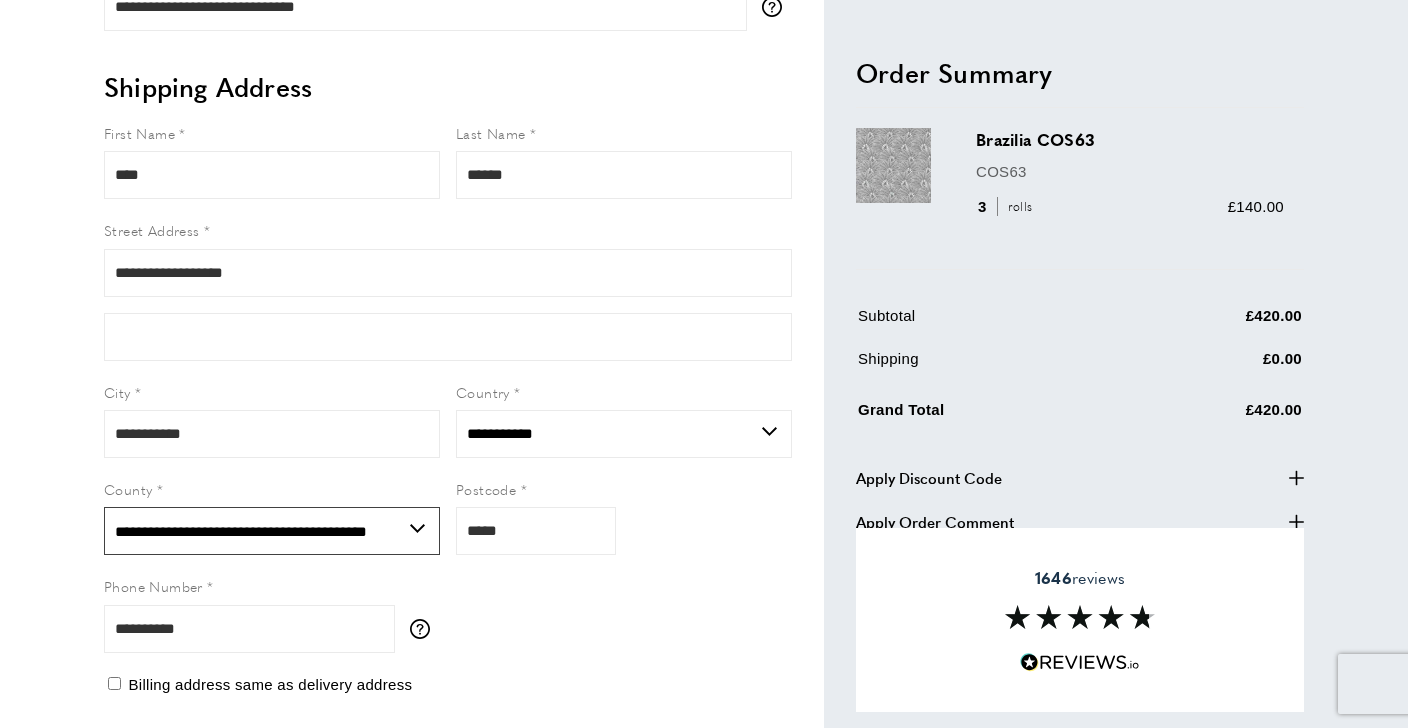 click on "**********" at bounding box center (272, 531) 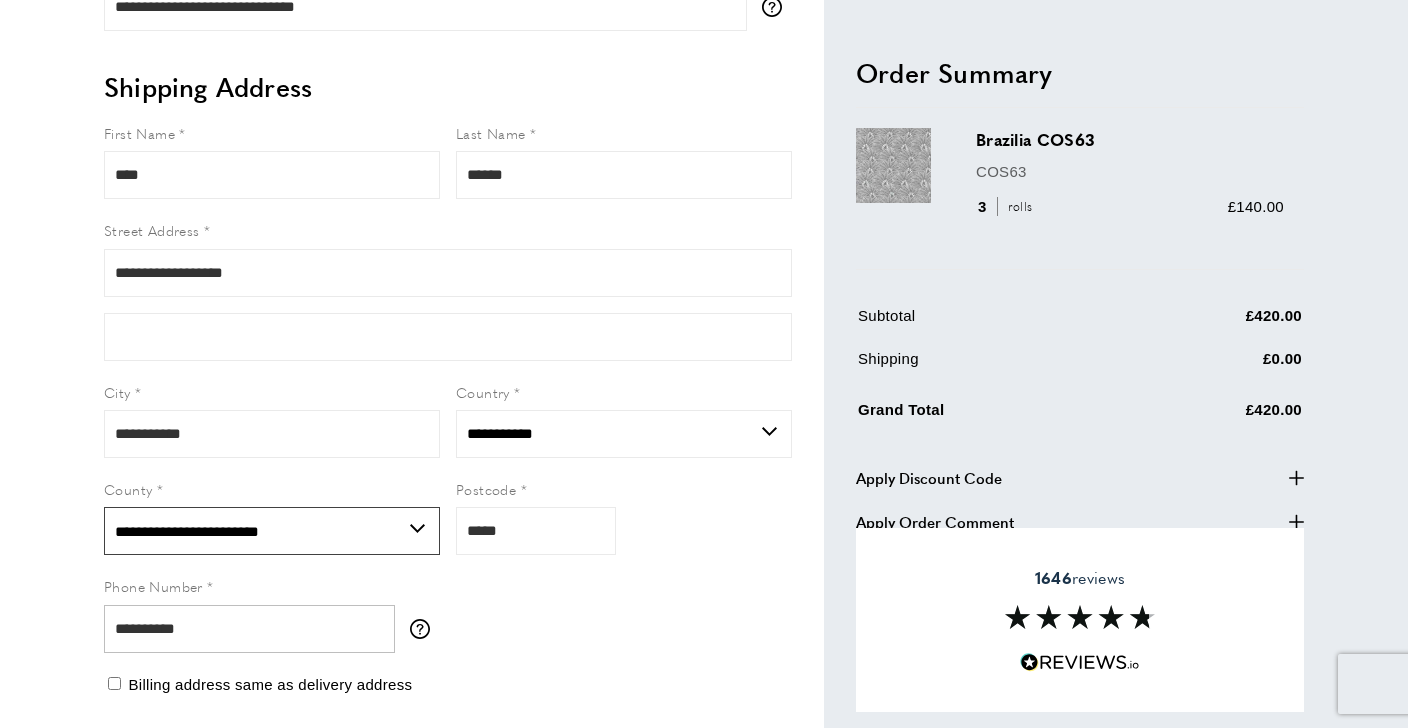 scroll, scrollTop: 256, scrollLeft: 0, axis: vertical 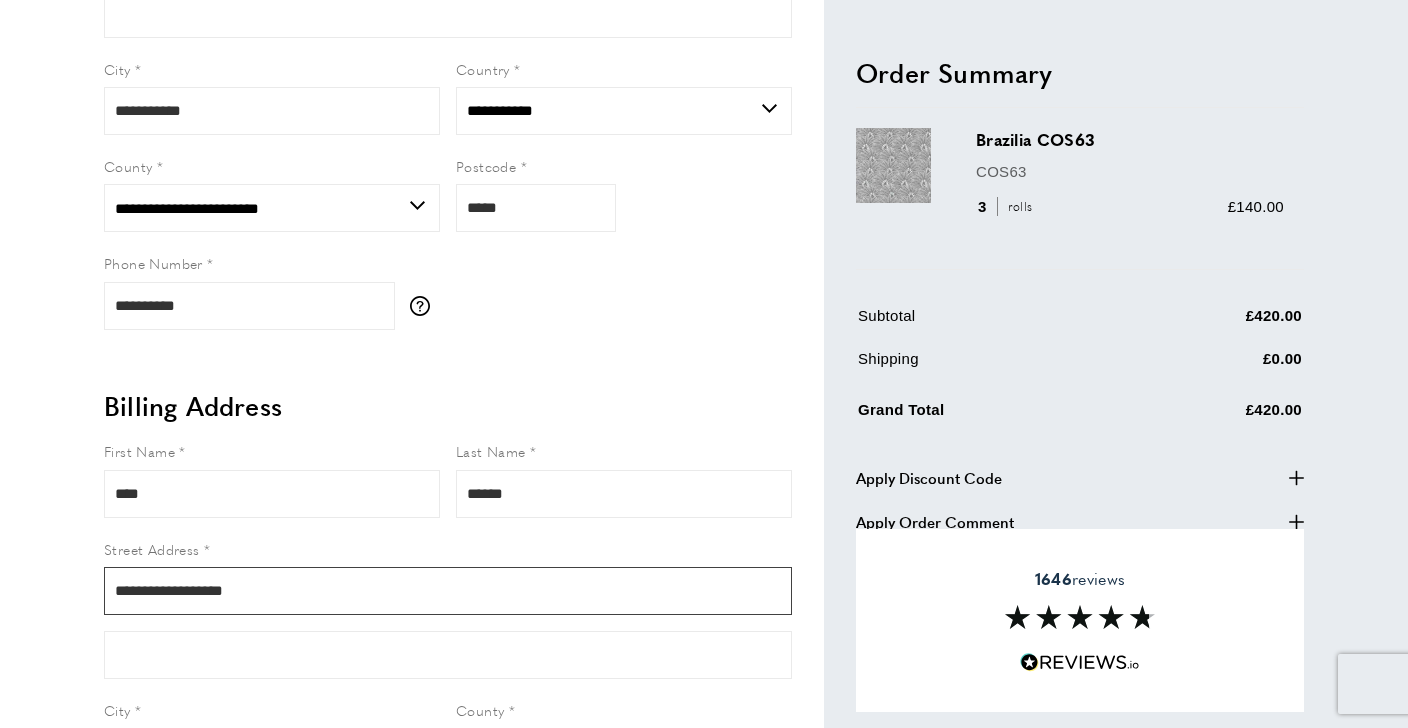 drag, startPoint x: 252, startPoint y: 599, endPoint x: 4, endPoint y: 598, distance: 248.00201 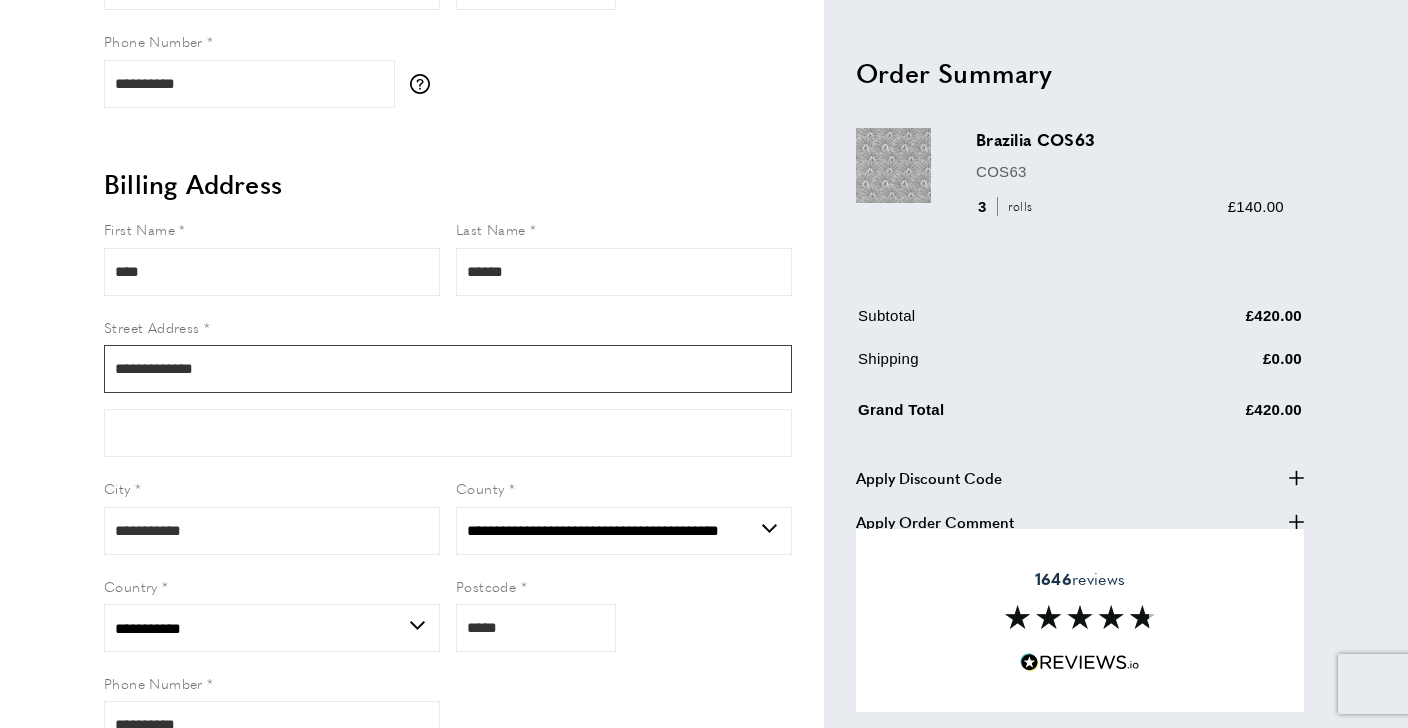 scroll, scrollTop: 707, scrollLeft: 0, axis: vertical 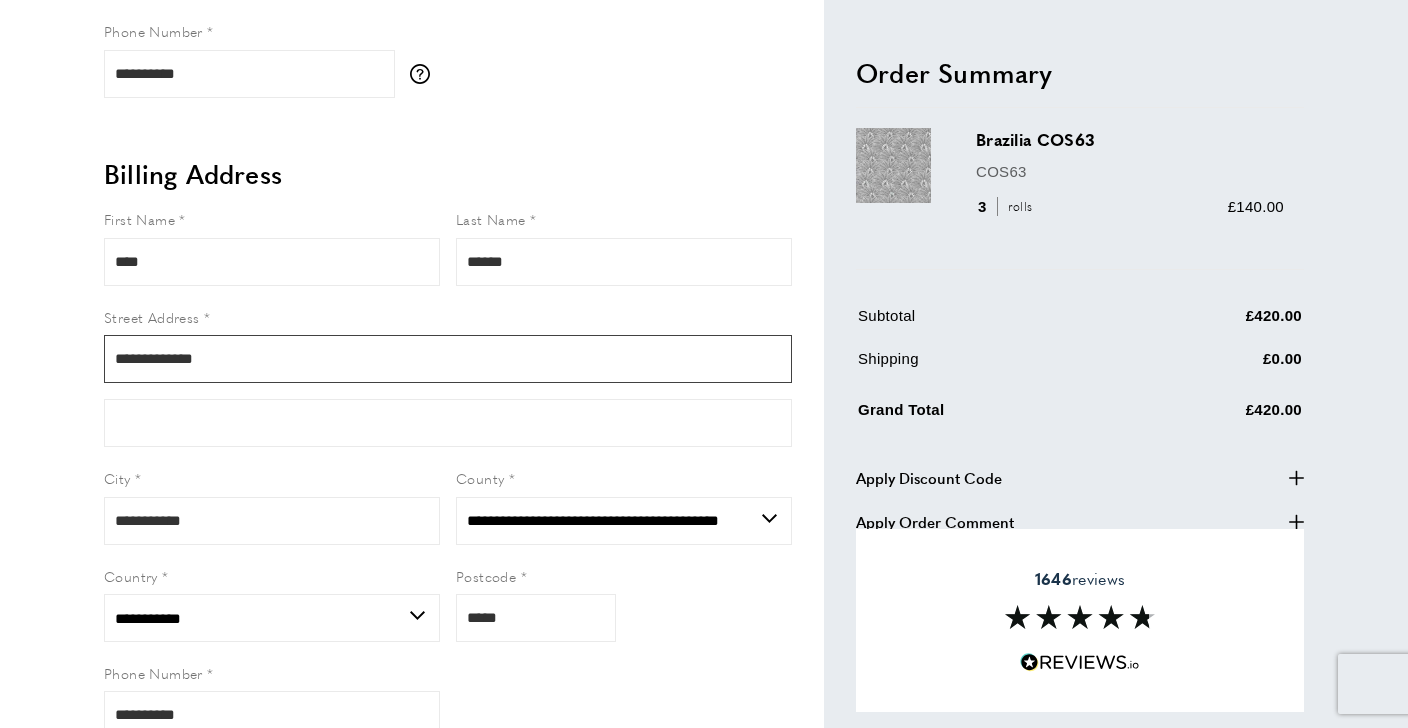 type on "**********" 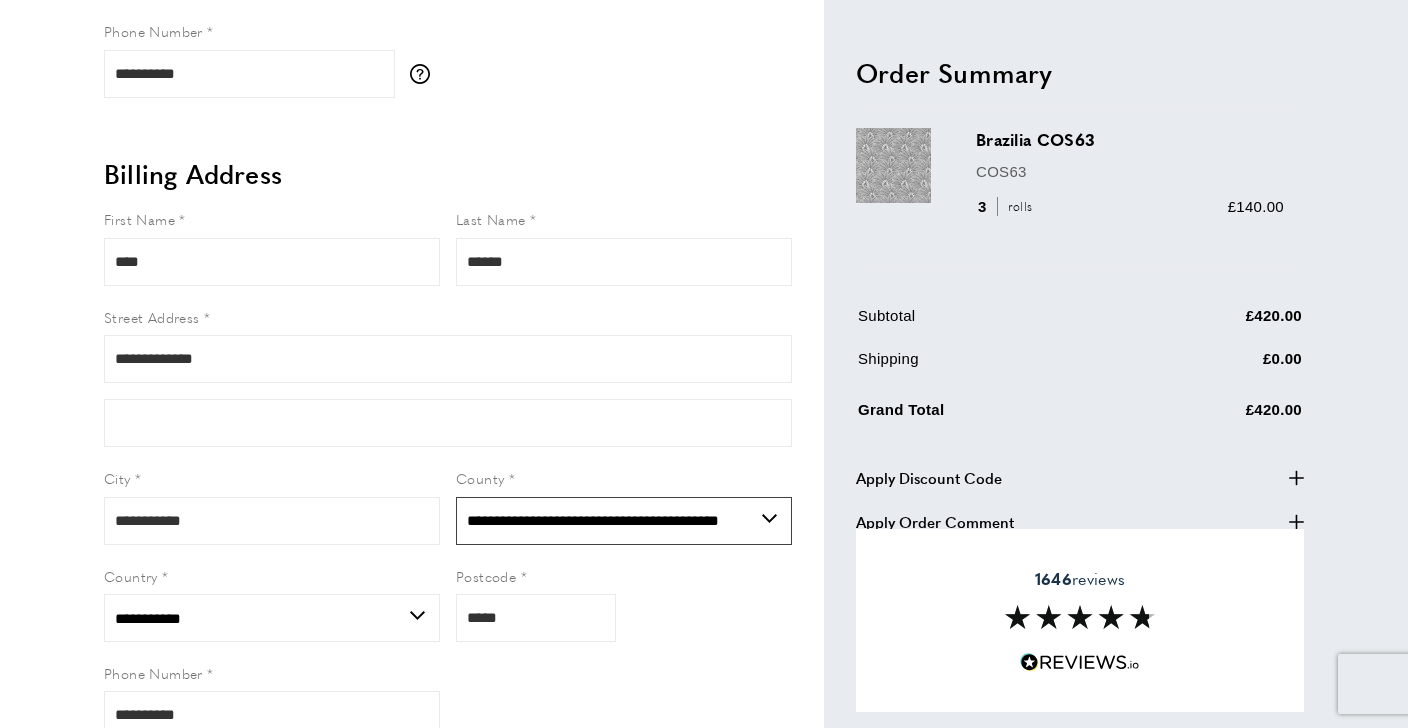 select on "**" 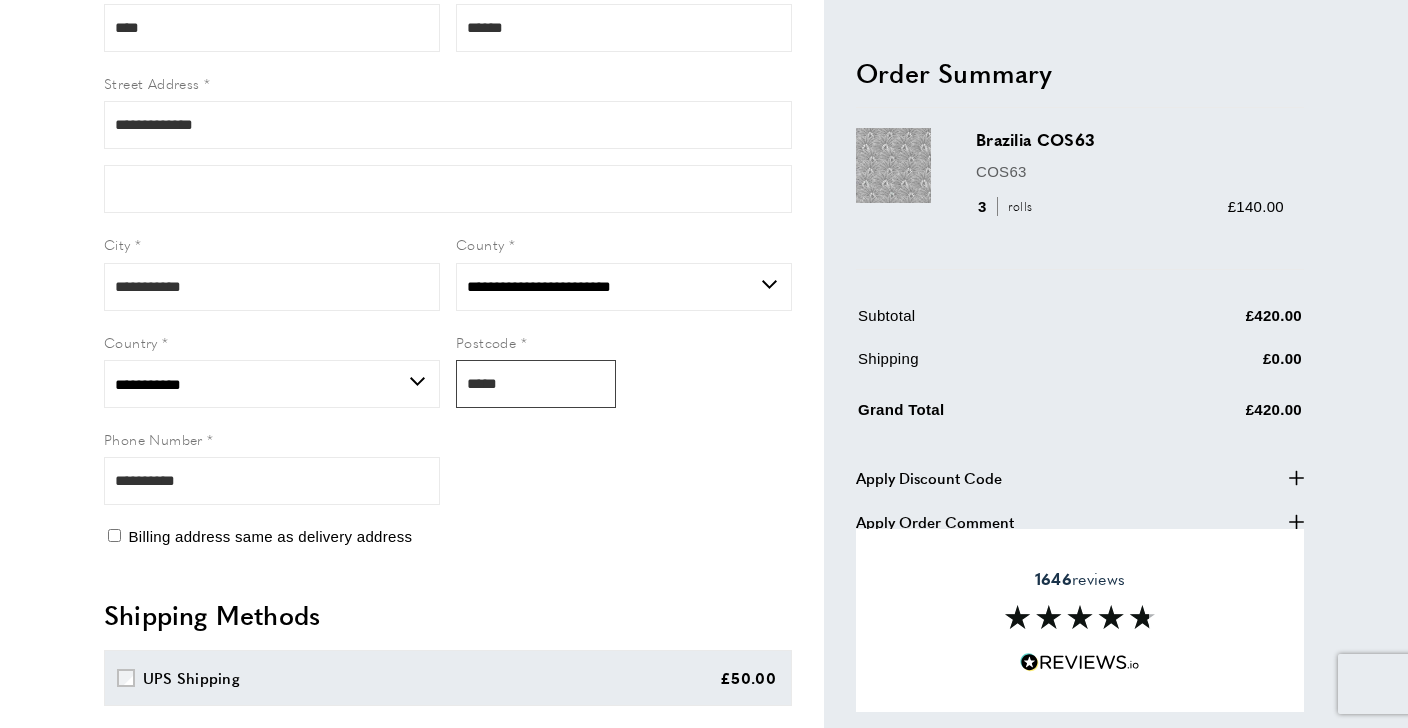 type on "*****" 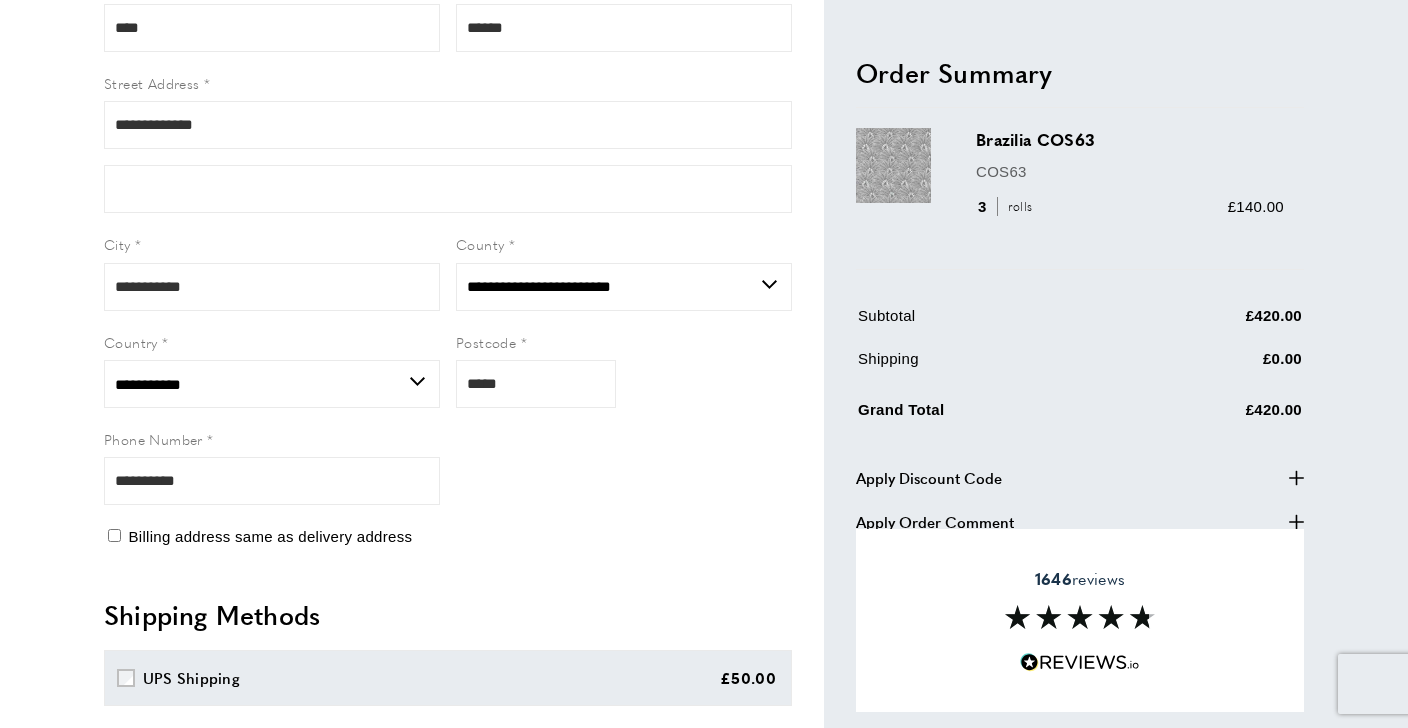 click on "**********" at bounding box center [704, 241] 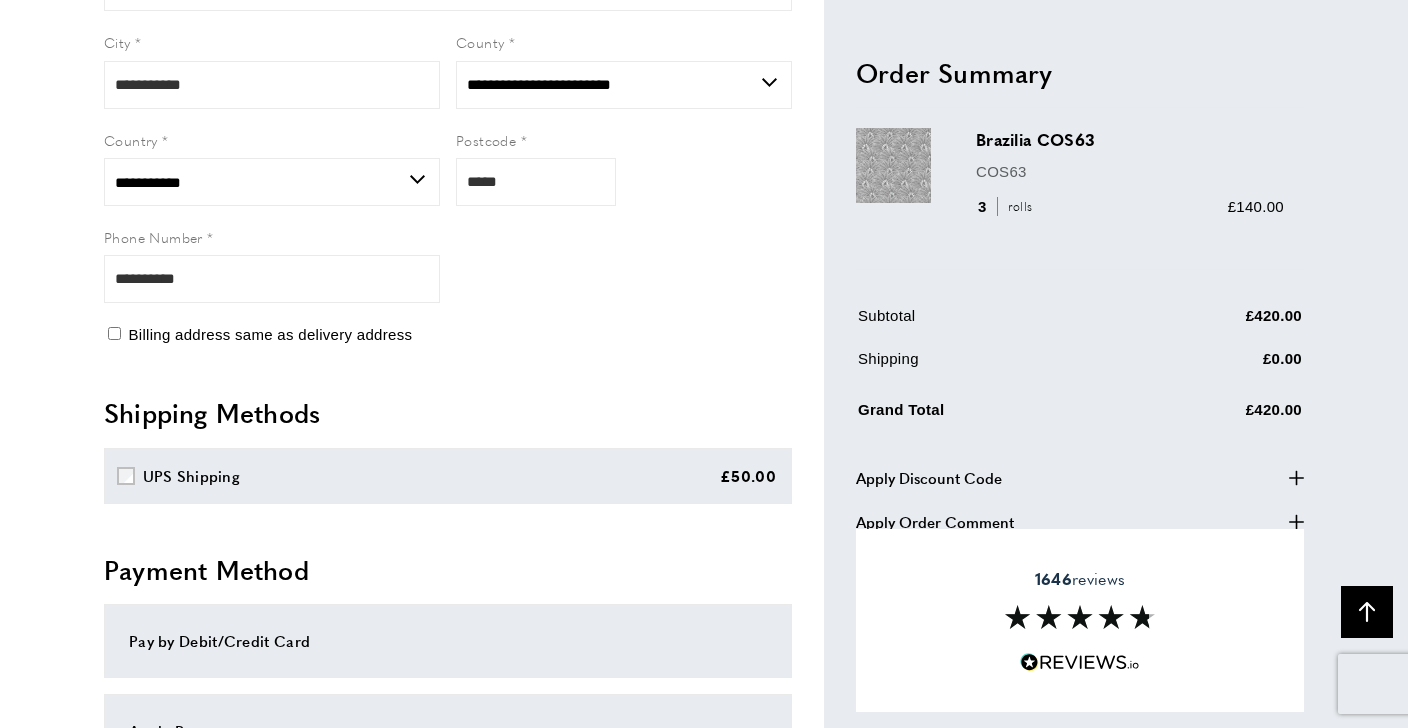 scroll, scrollTop: 1145, scrollLeft: 0, axis: vertical 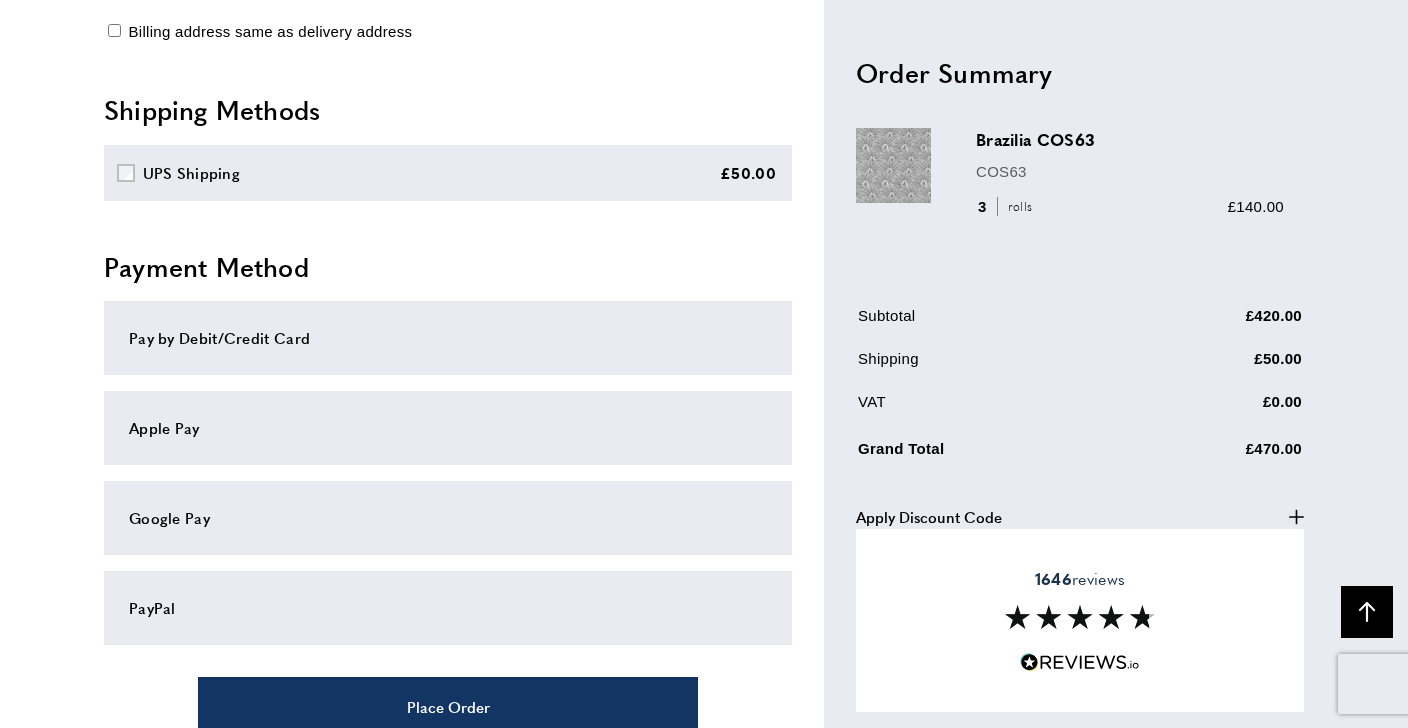 click on "Pay by Debit/Credit Card" at bounding box center [448, 338] 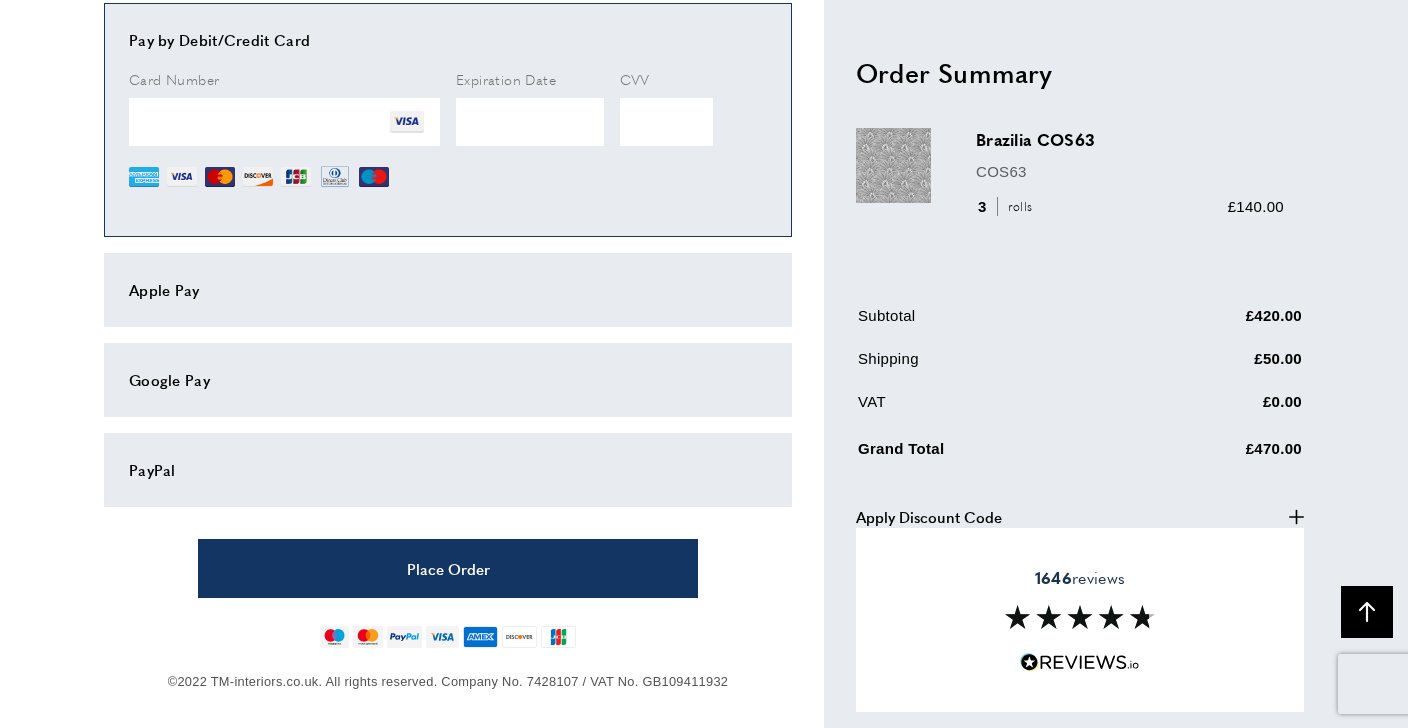 scroll, scrollTop: 1757, scrollLeft: 0, axis: vertical 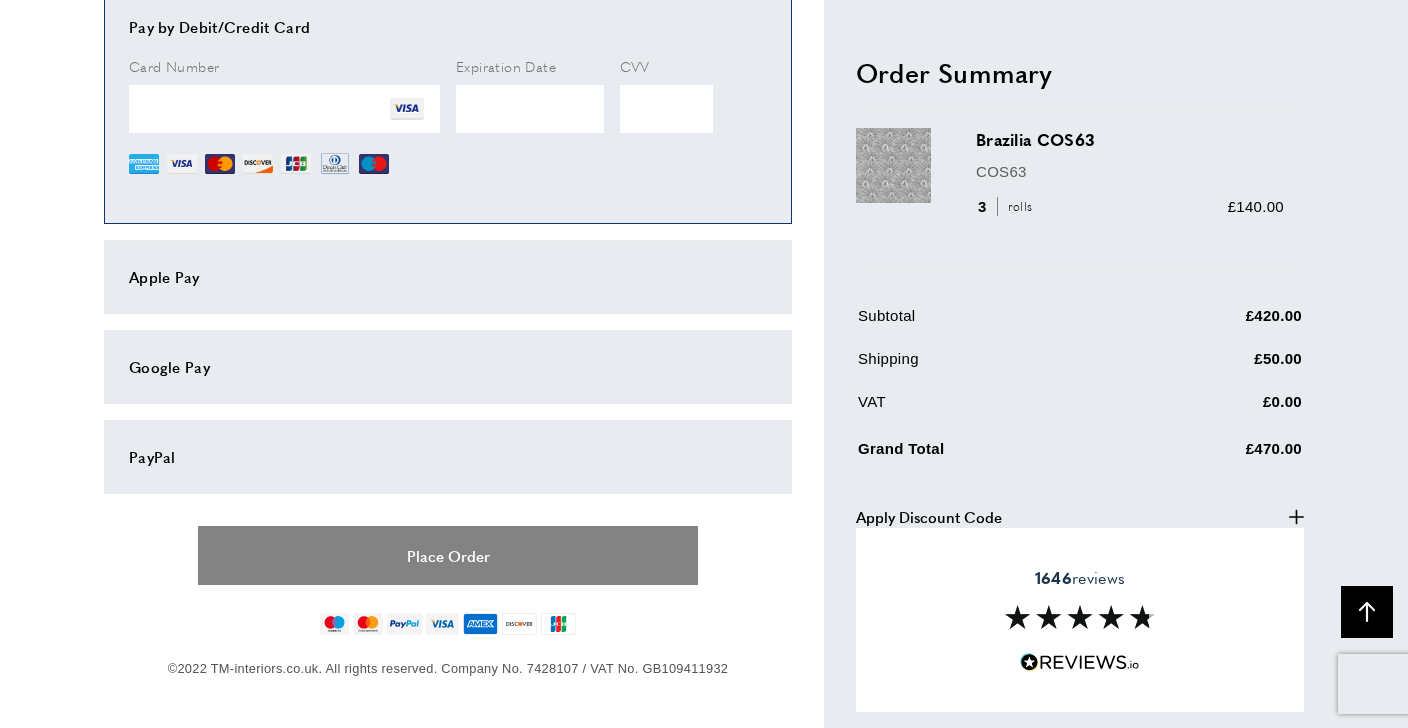 click on "Place Order" at bounding box center [448, 555] 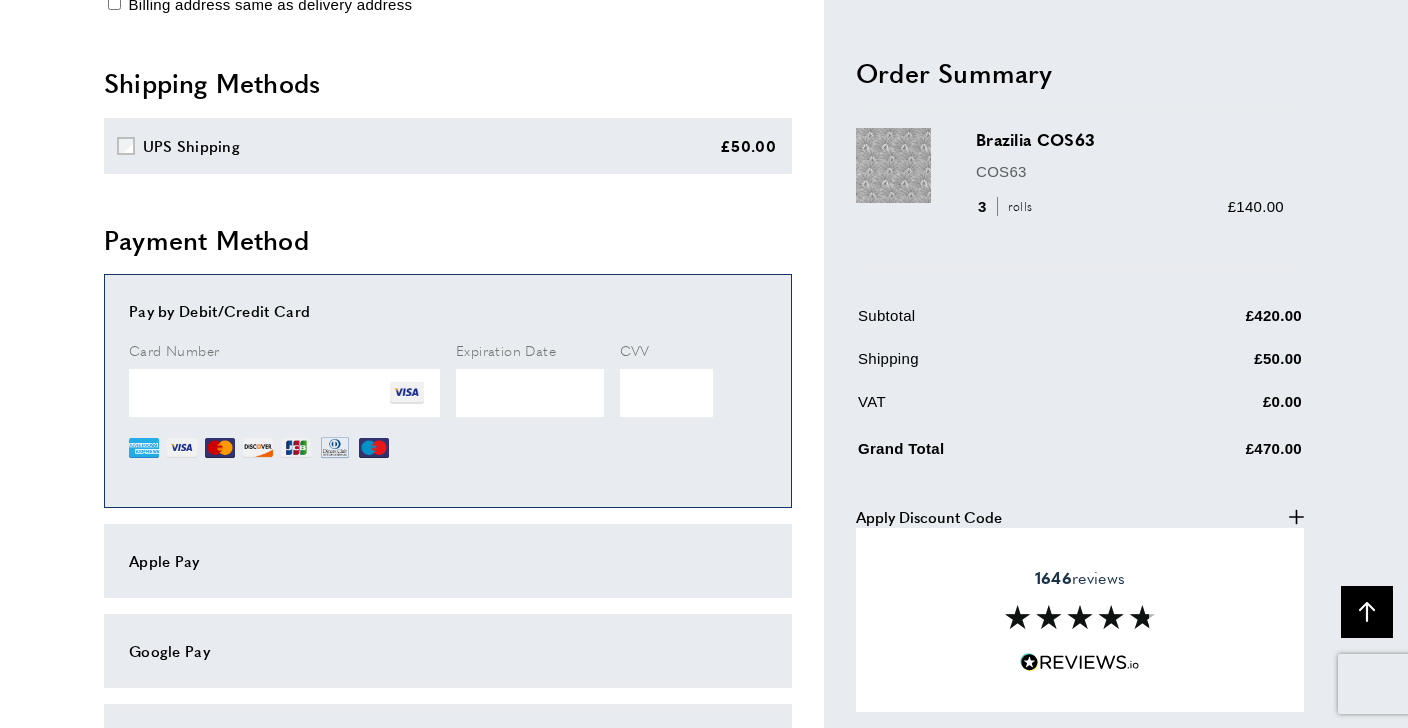 scroll, scrollTop: 1757, scrollLeft: 0, axis: vertical 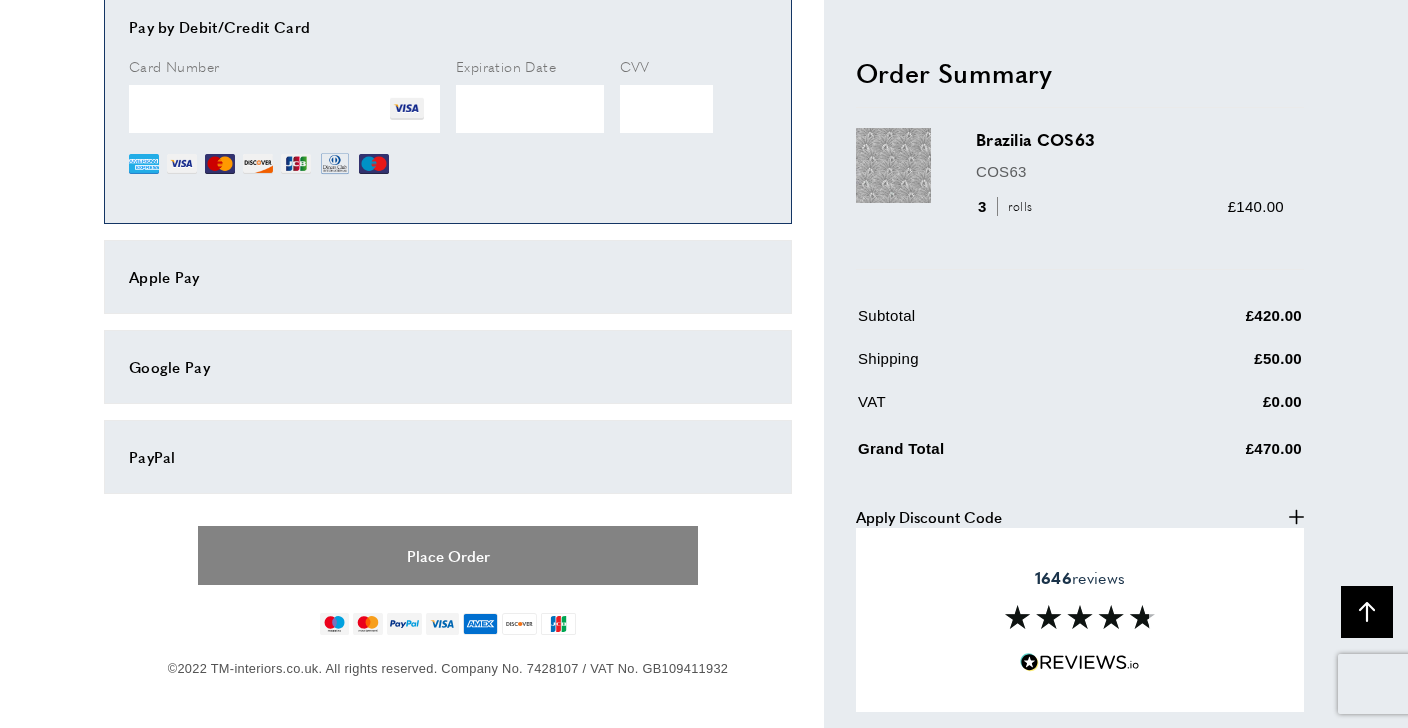 click on "Place Order" at bounding box center [448, 555] 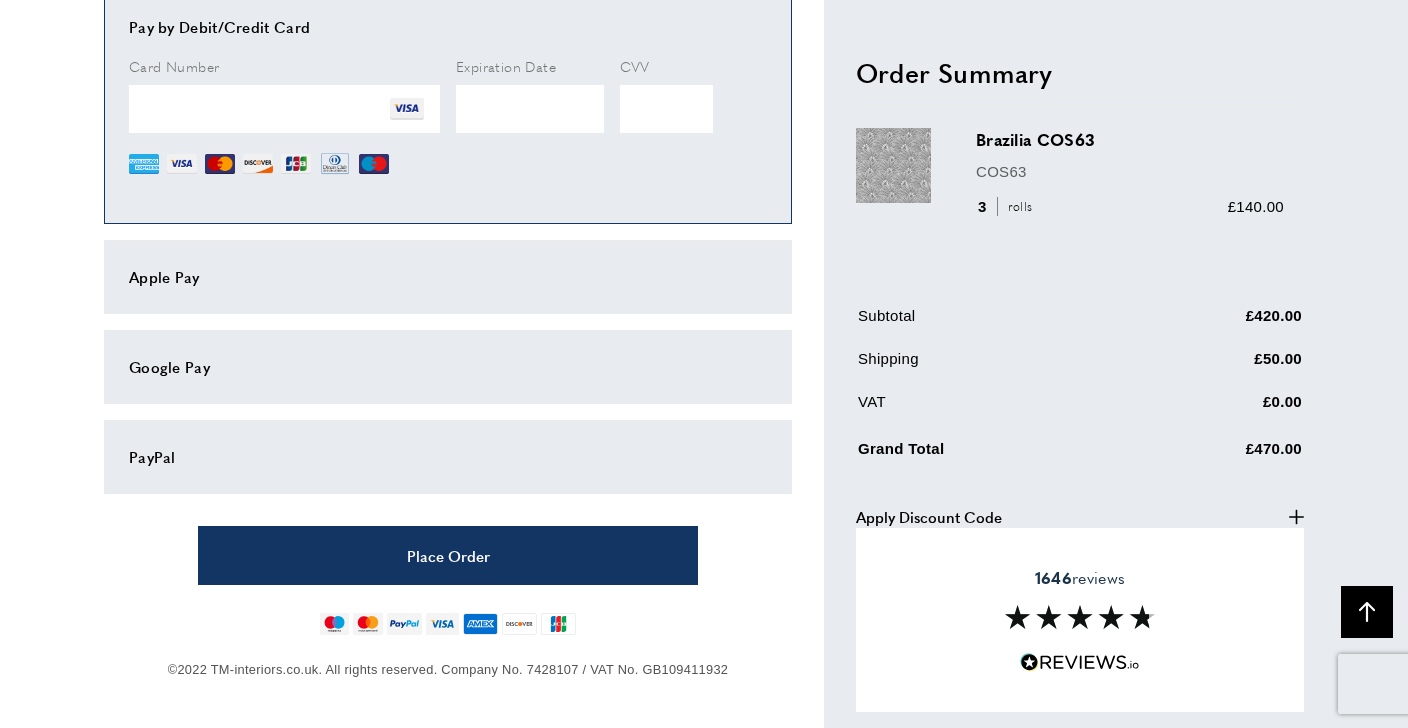 click on "**********" at bounding box center [704, -525] 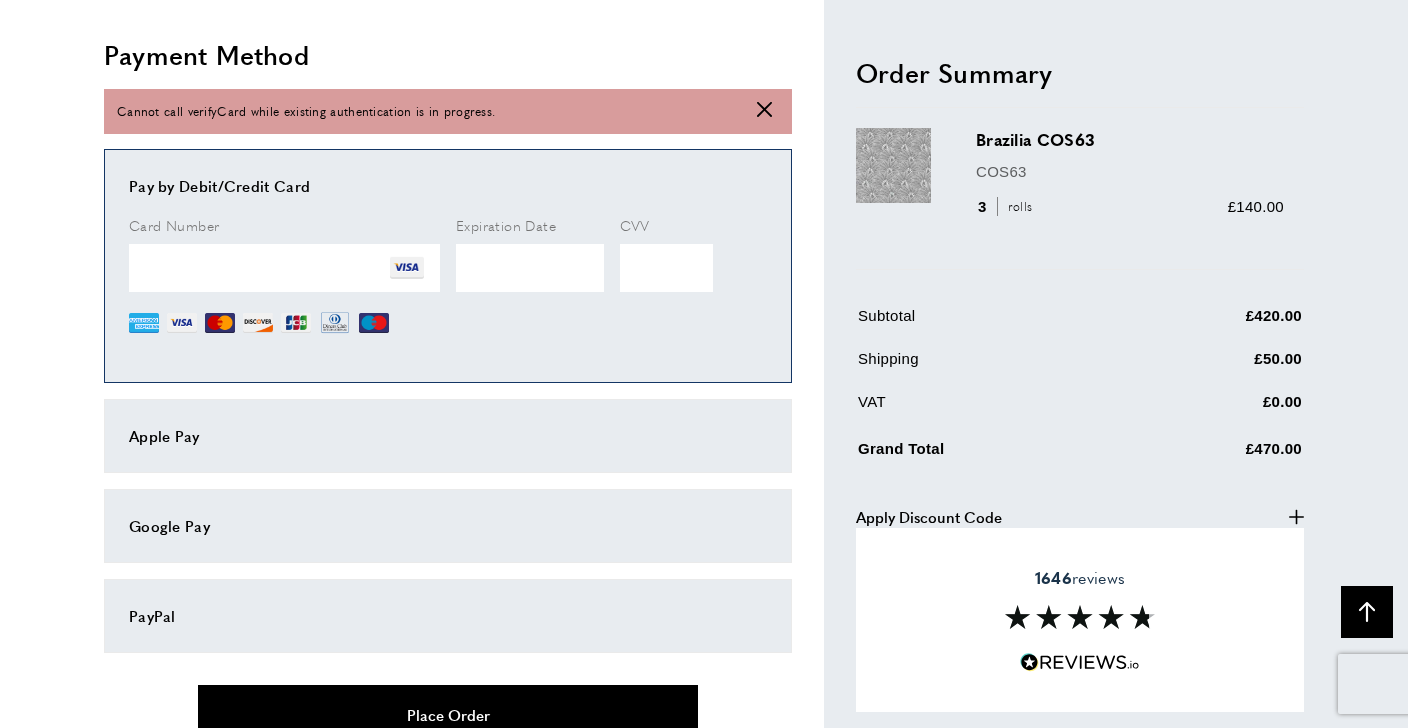 scroll, scrollTop: 1657, scrollLeft: 0, axis: vertical 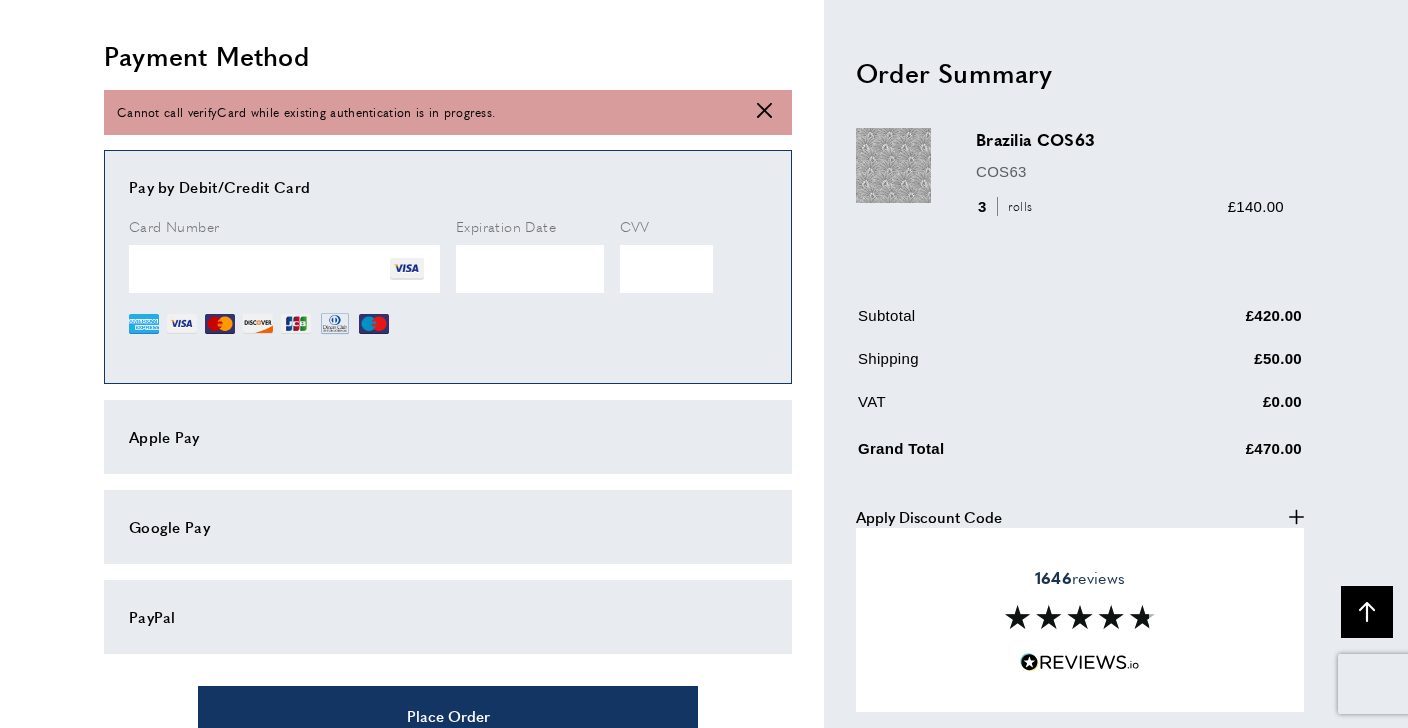 click on "cross" at bounding box center (764, 110) 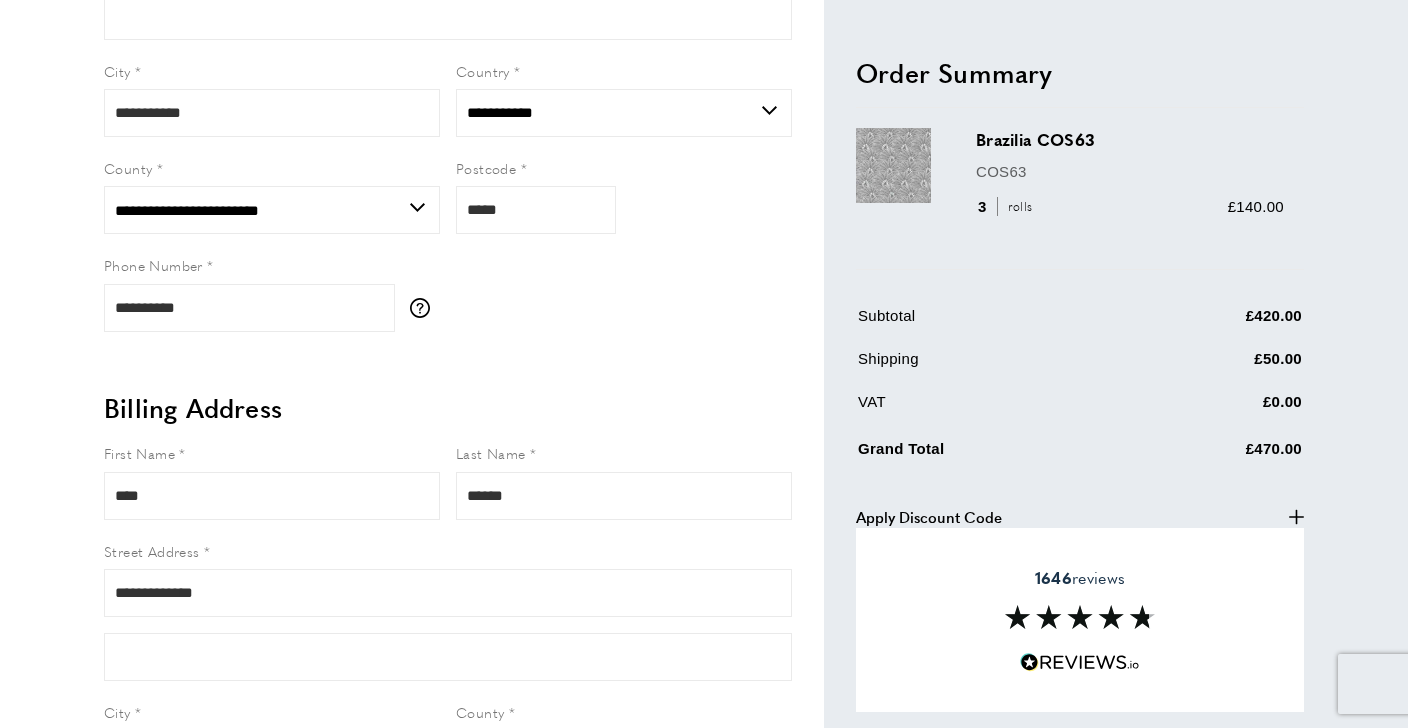 scroll, scrollTop: 461, scrollLeft: 0, axis: vertical 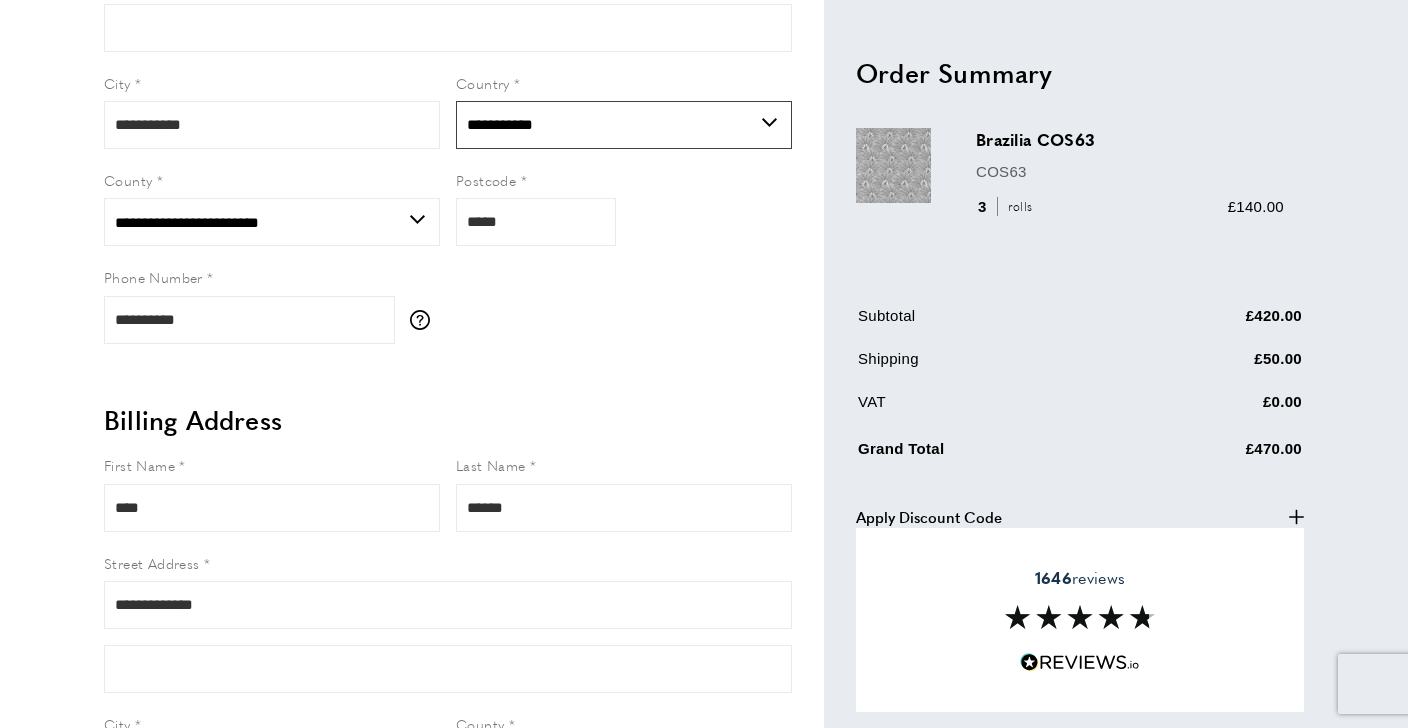 click on "**********" at bounding box center [624, 125] 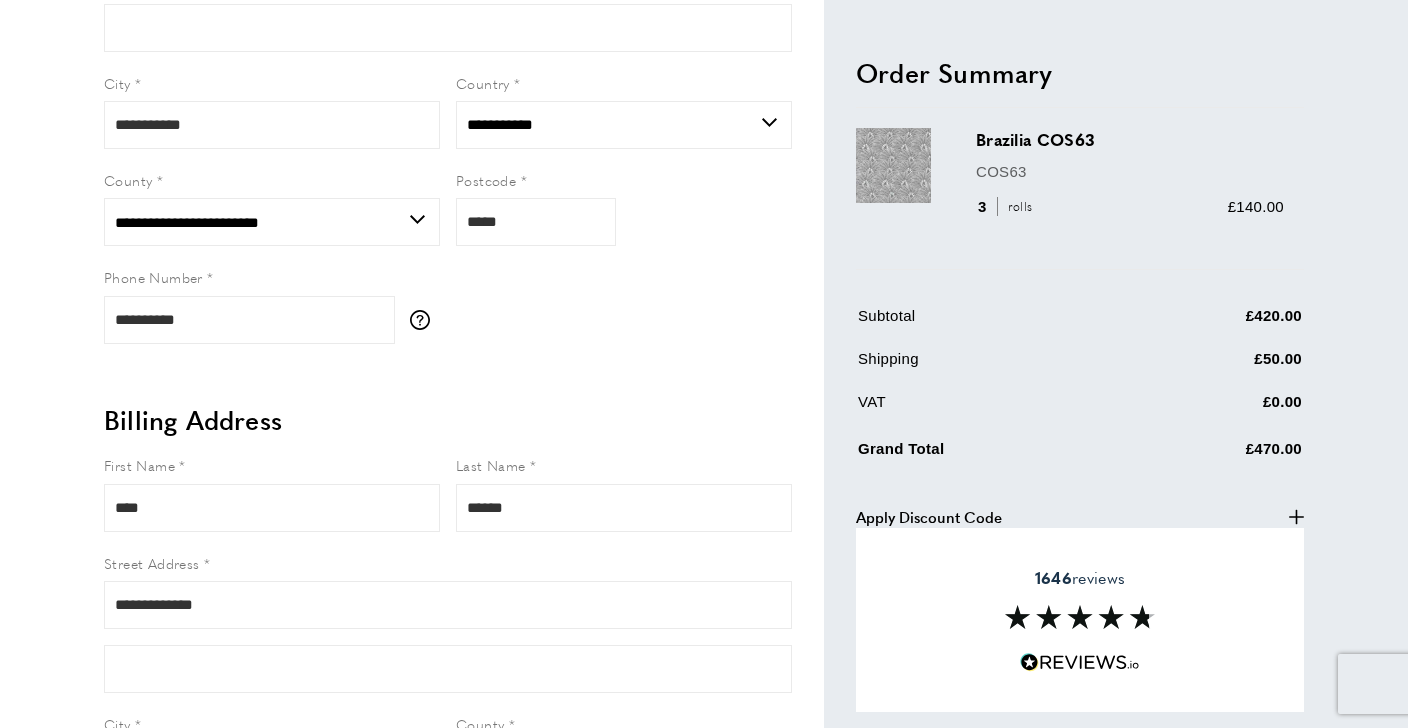 click on "**********" at bounding box center [448, 88] 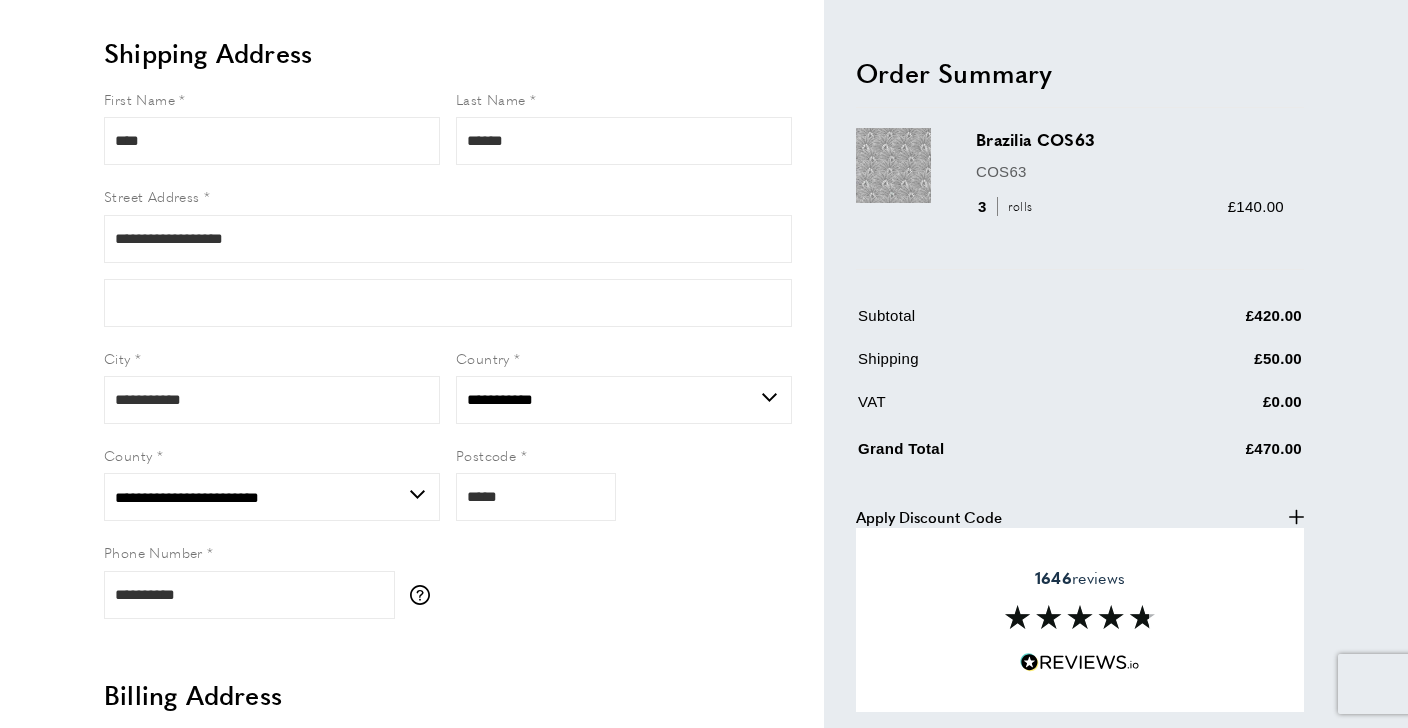 scroll, scrollTop: 184, scrollLeft: 0, axis: vertical 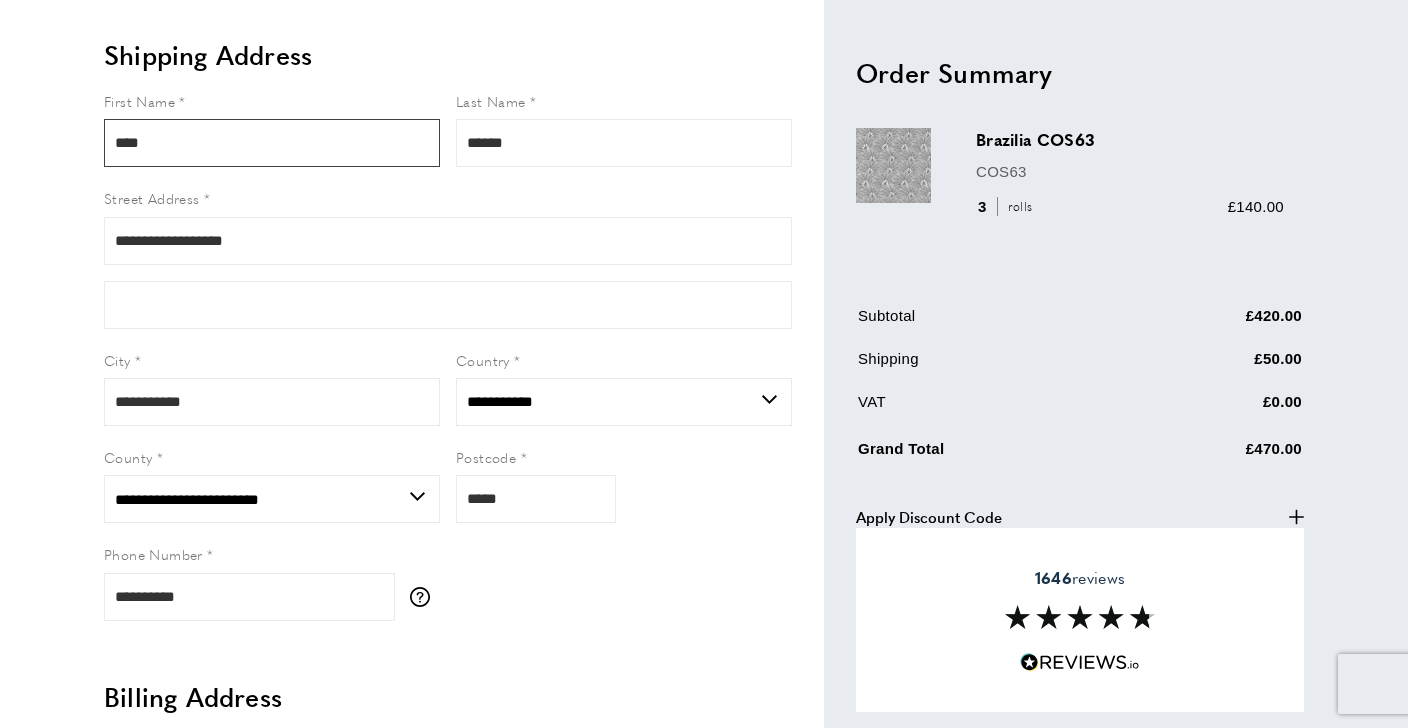click on "****" at bounding box center (272, 143) 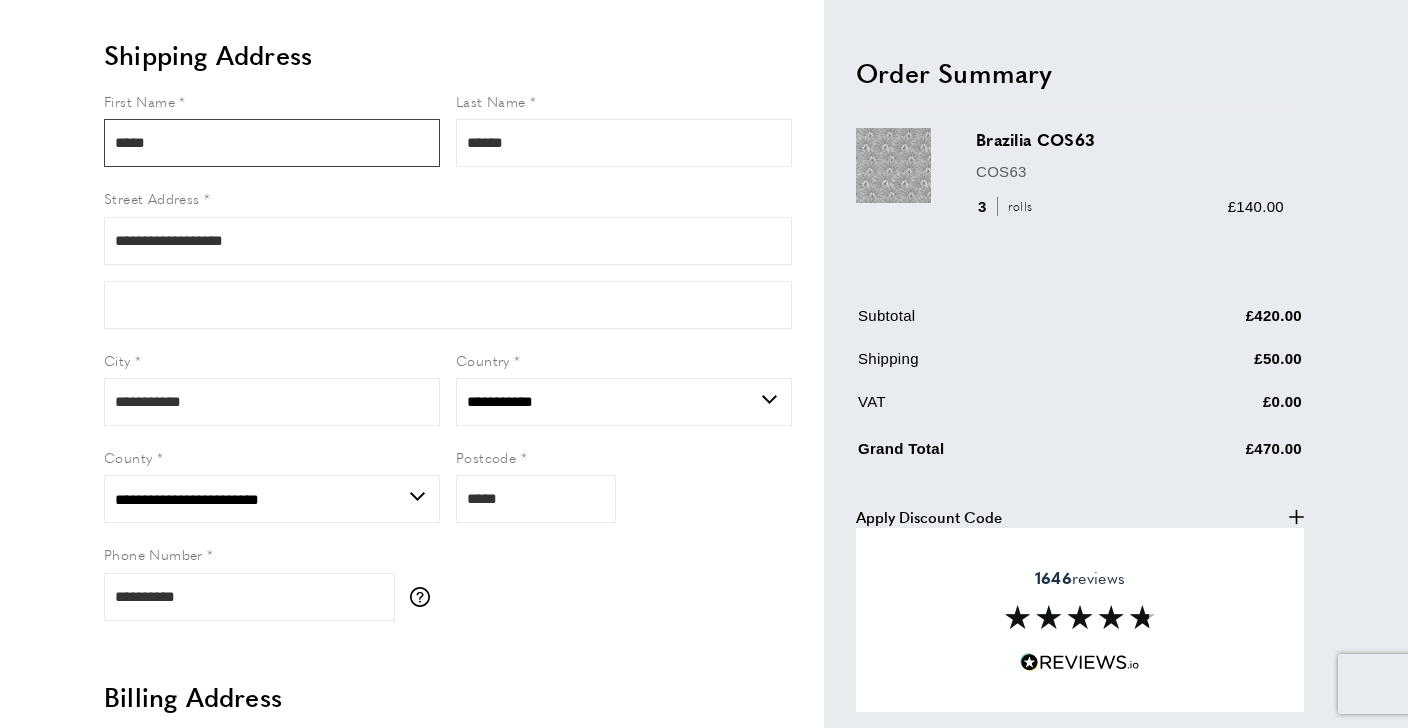 type on "****" 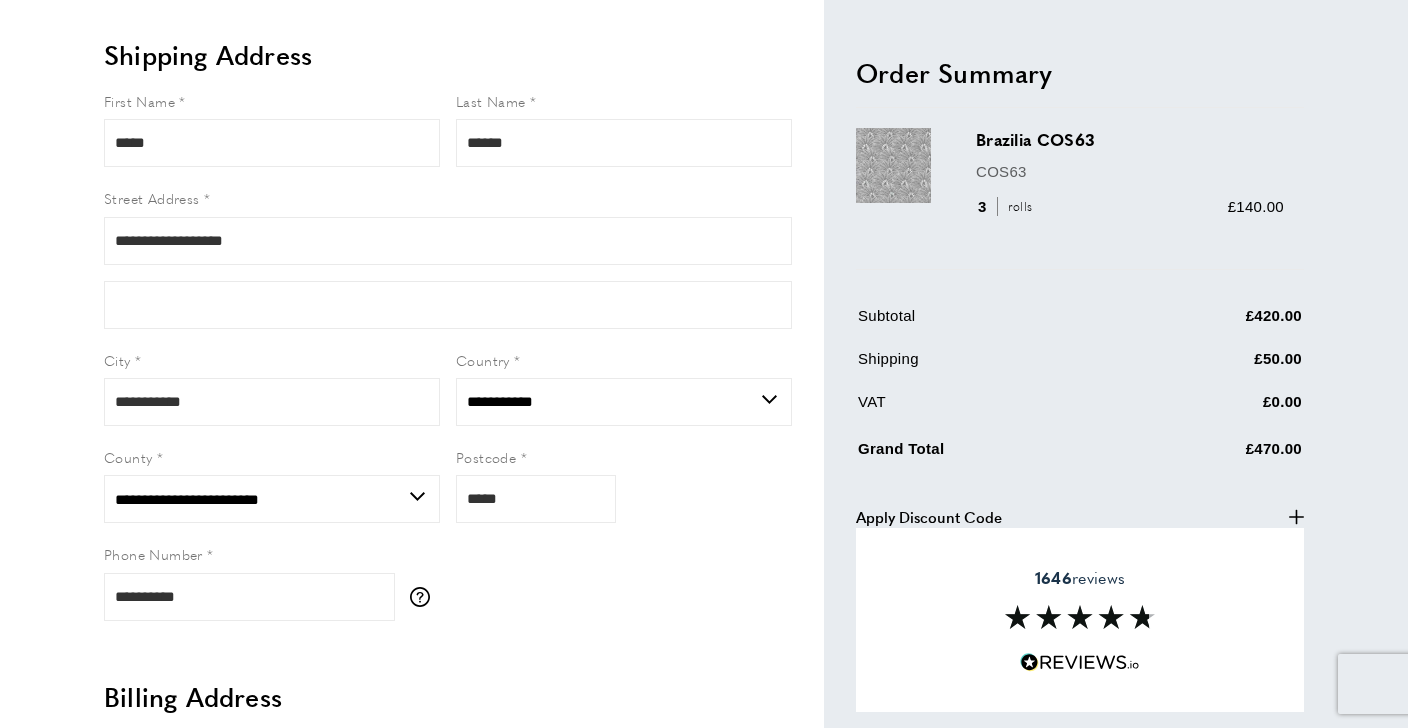 click on "**********" at bounding box center [704, 1078] 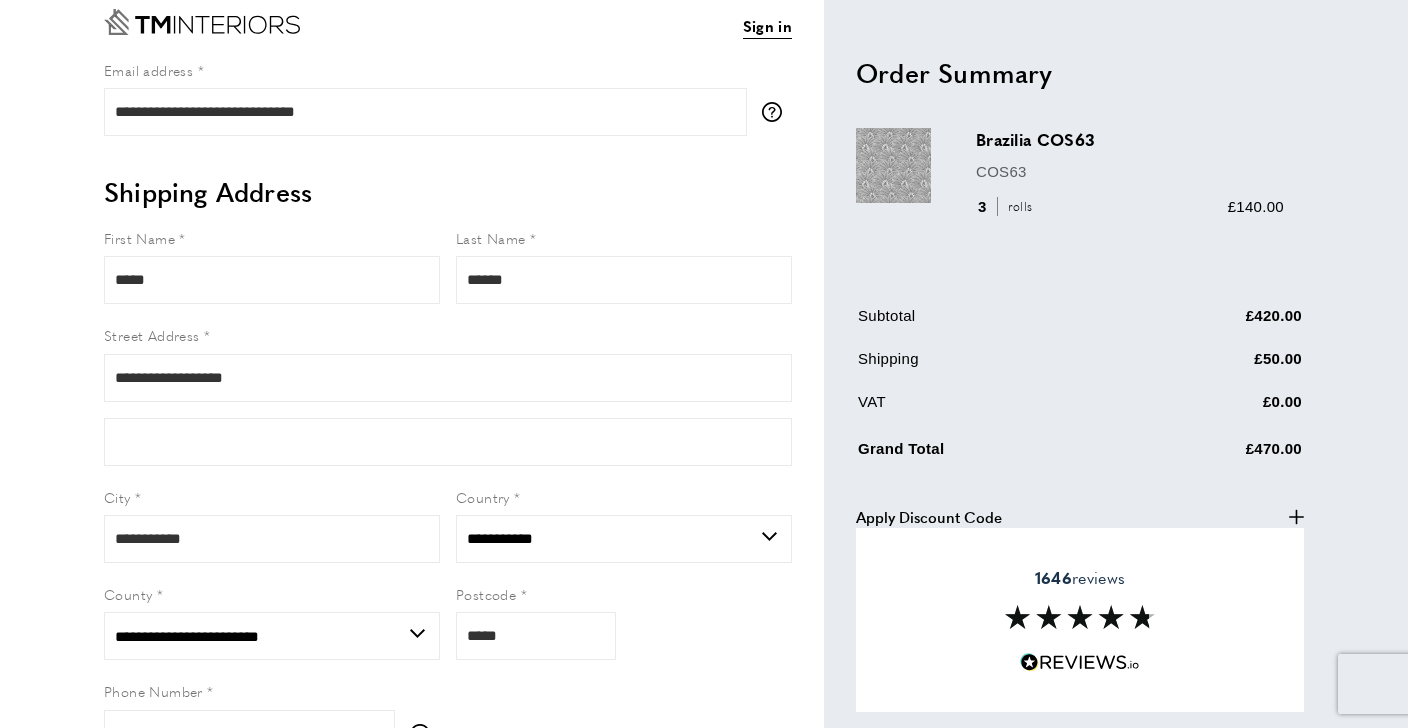 scroll, scrollTop: 50, scrollLeft: 0, axis: vertical 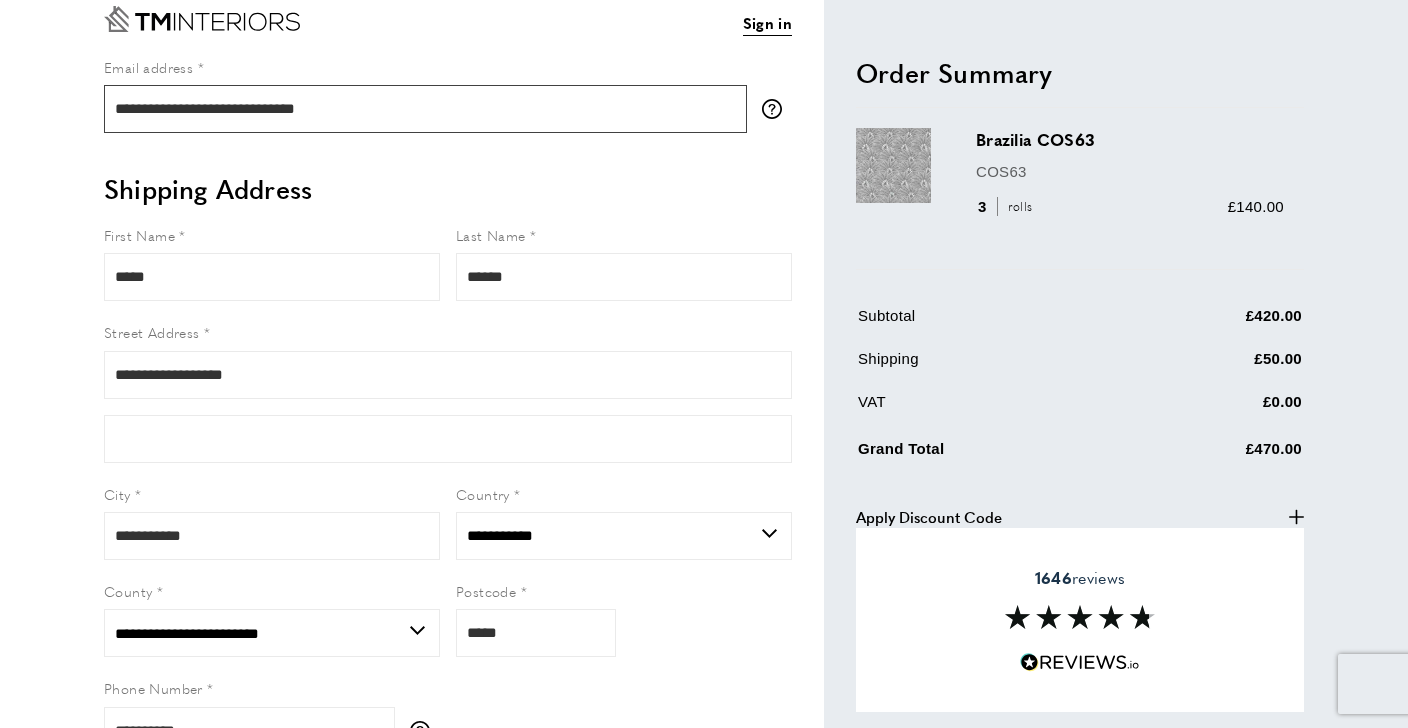 click on "**********" at bounding box center [425, 109] 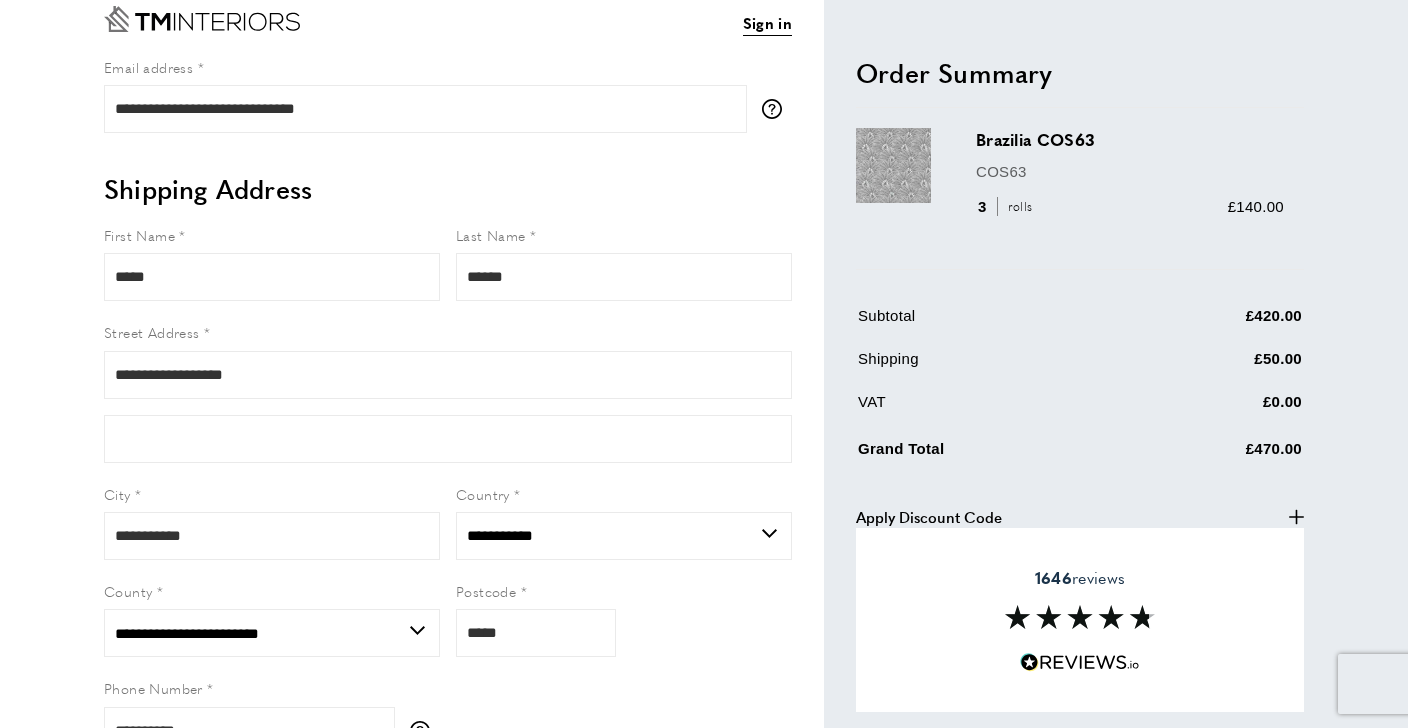 click on "**********" at bounding box center (464, 1212) 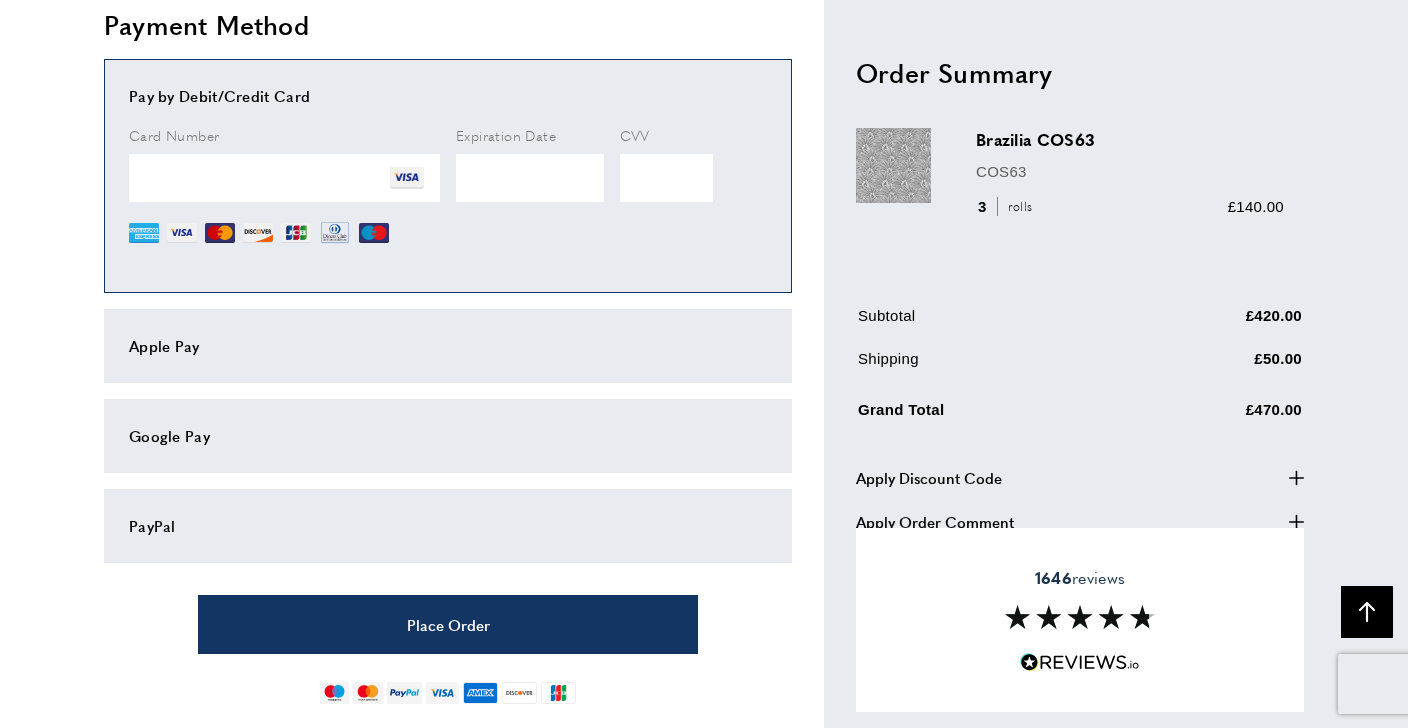 scroll, scrollTop: 1757, scrollLeft: 0, axis: vertical 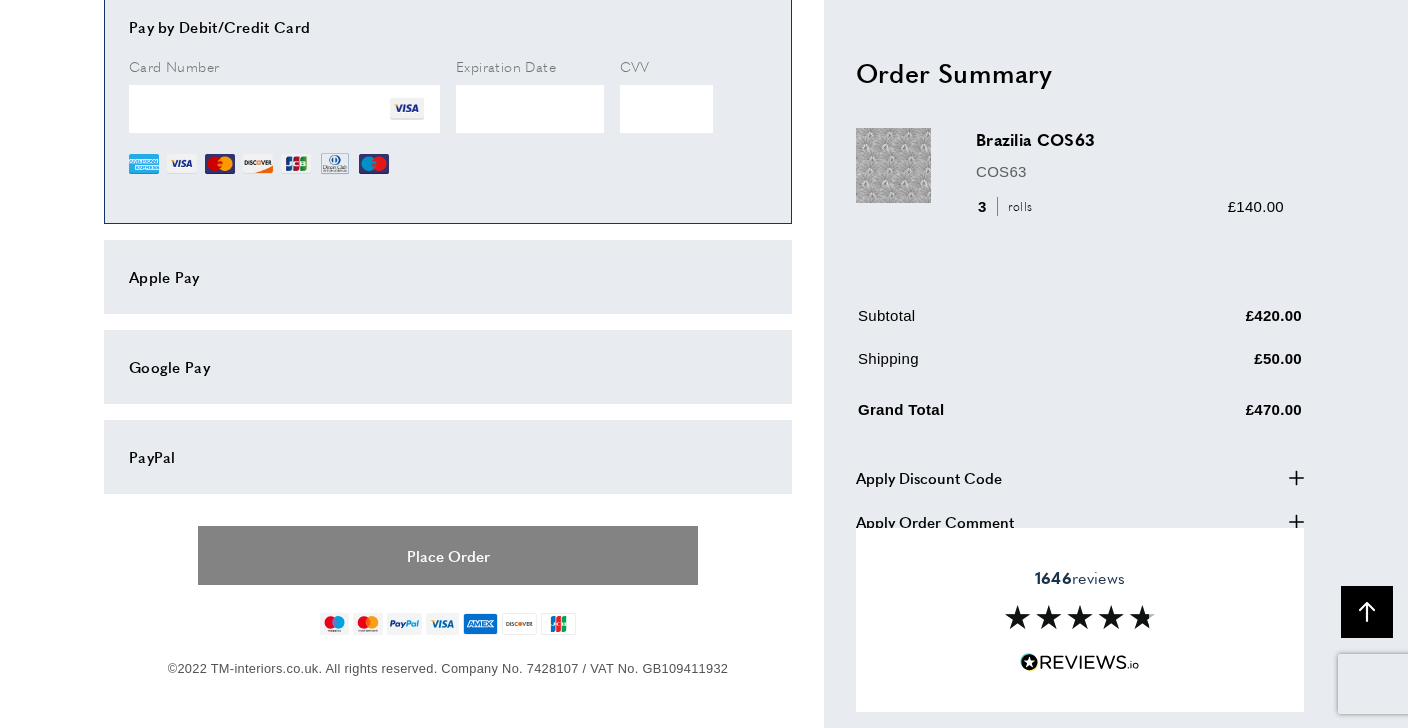 click on "Place Order" at bounding box center [448, 555] 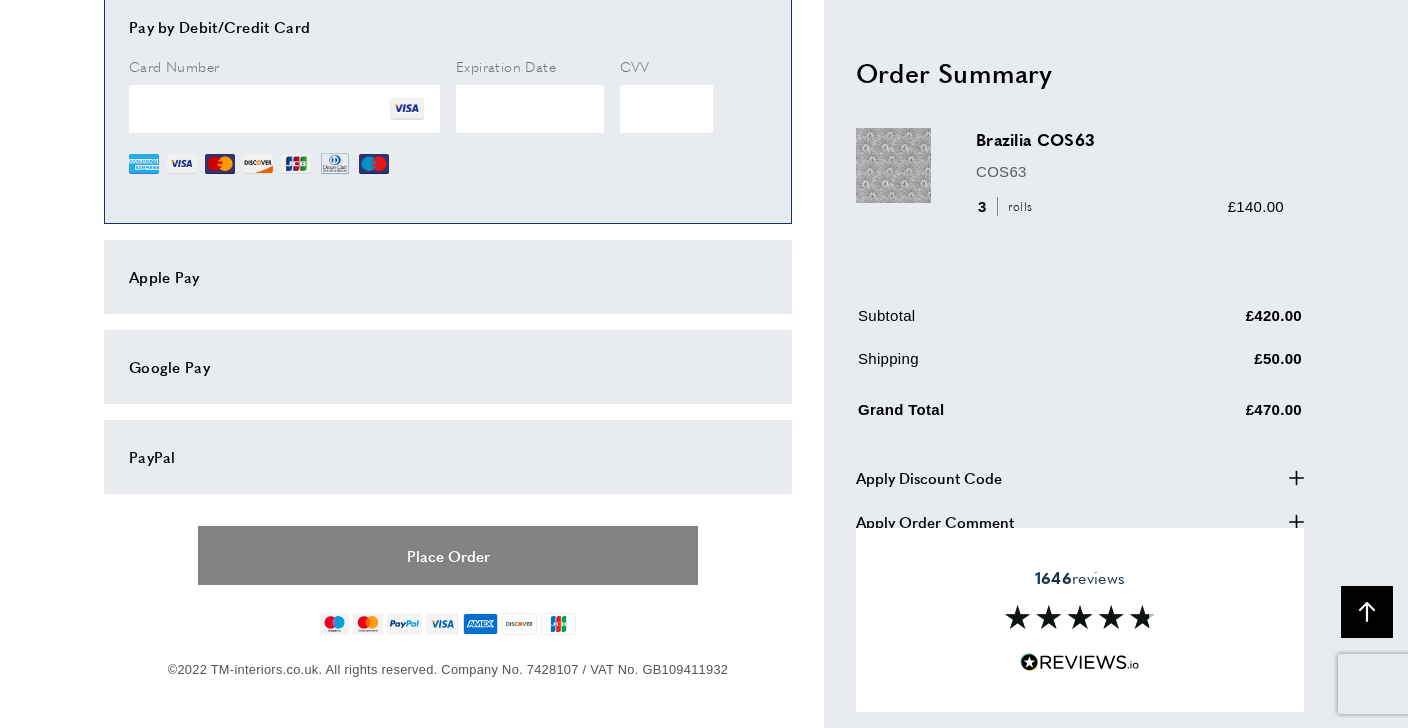 type 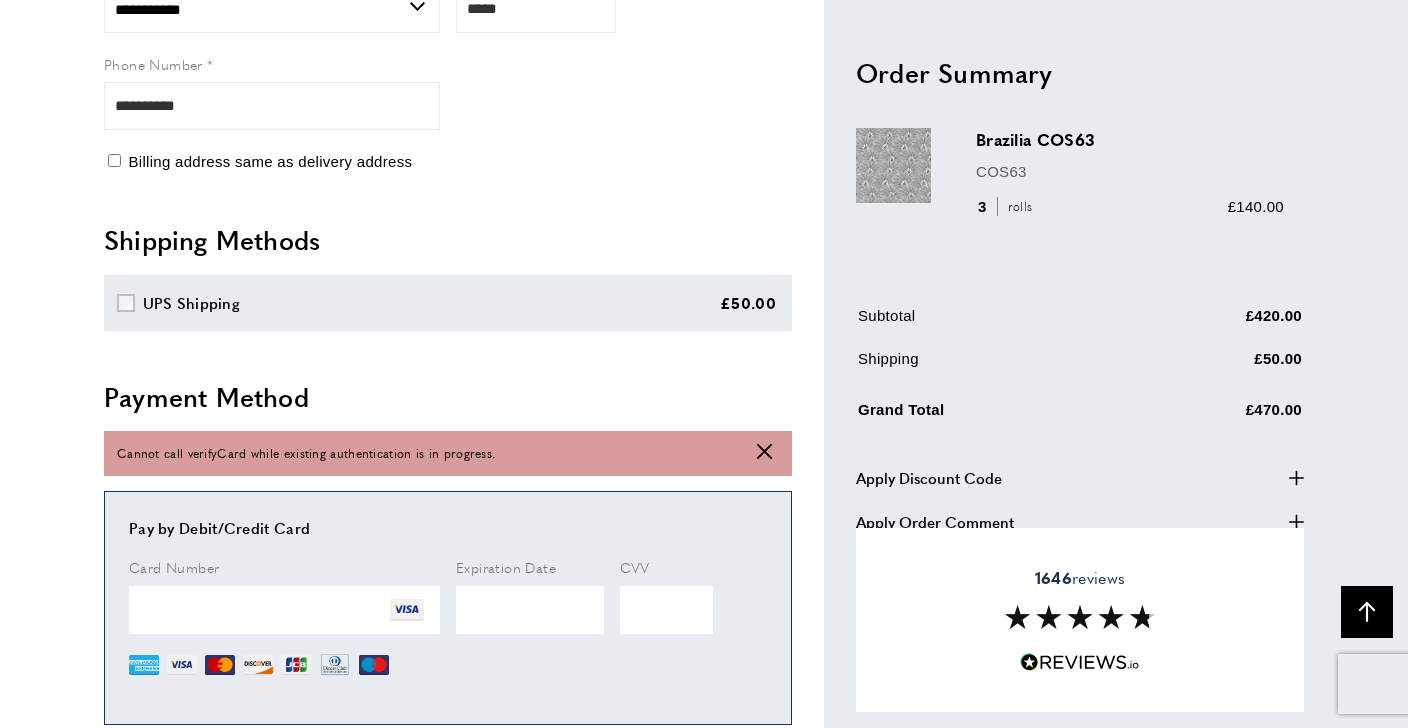 scroll, scrollTop: 1319, scrollLeft: 0, axis: vertical 